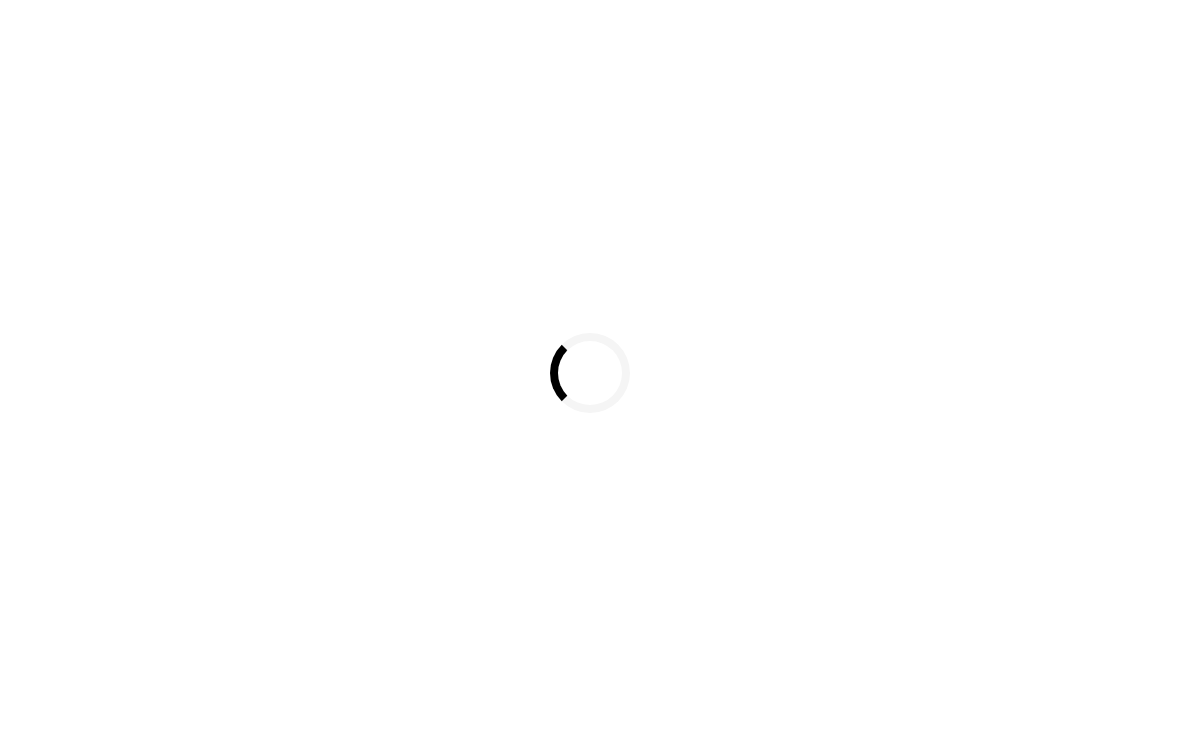 scroll, scrollTop: 0, scrollLeft: 0, axis: both 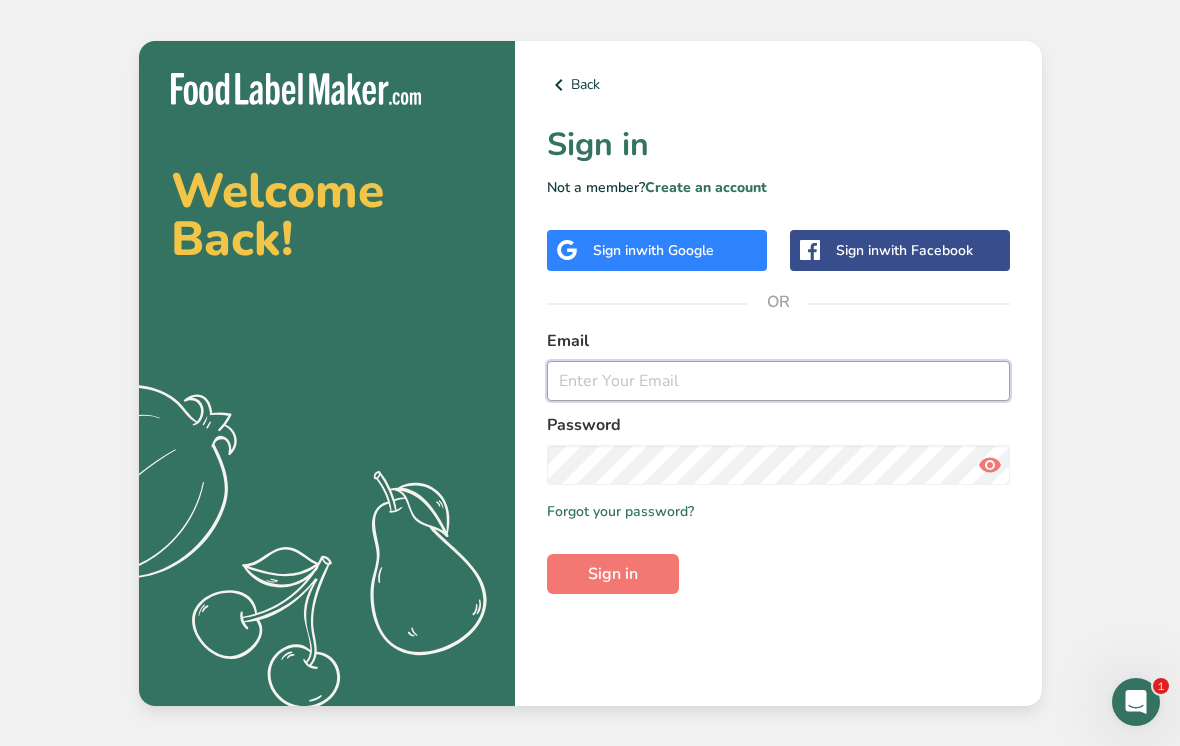 click at bounding box center (778, 381) 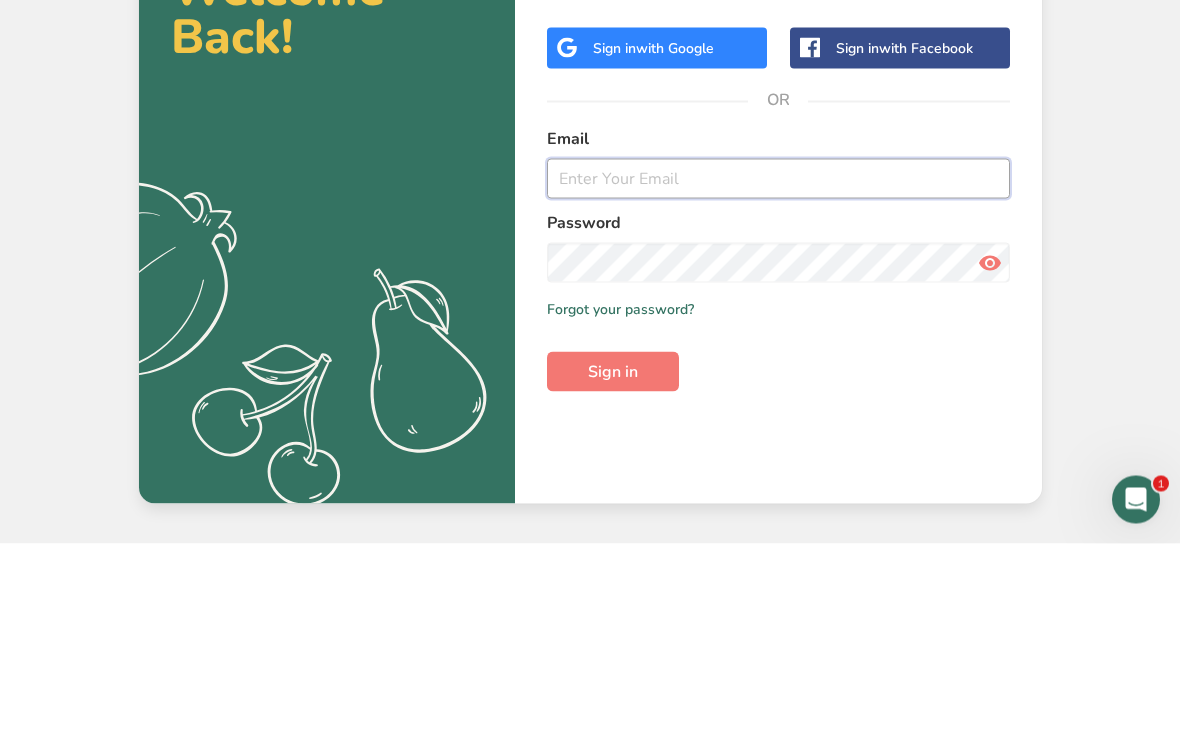 type on "[EMAIL_ADDRESS][DOMAIN_NAME]" 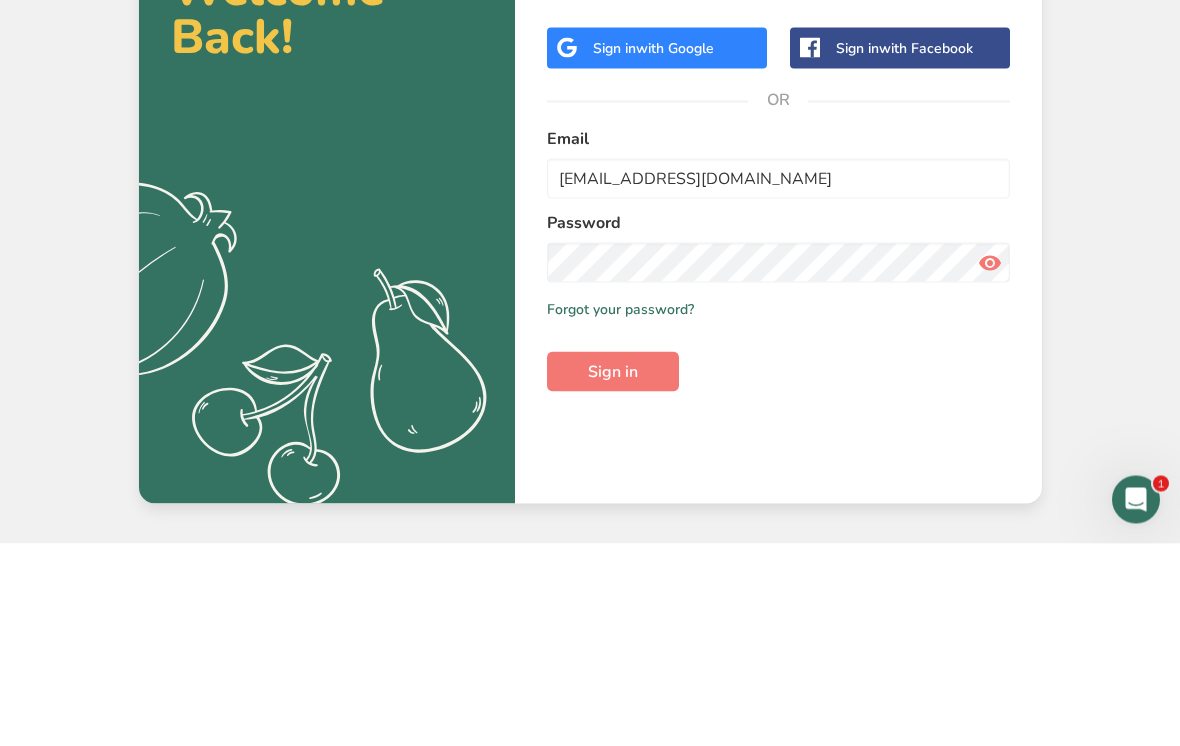 click on "Sign in" at bounding box center (613, 574) 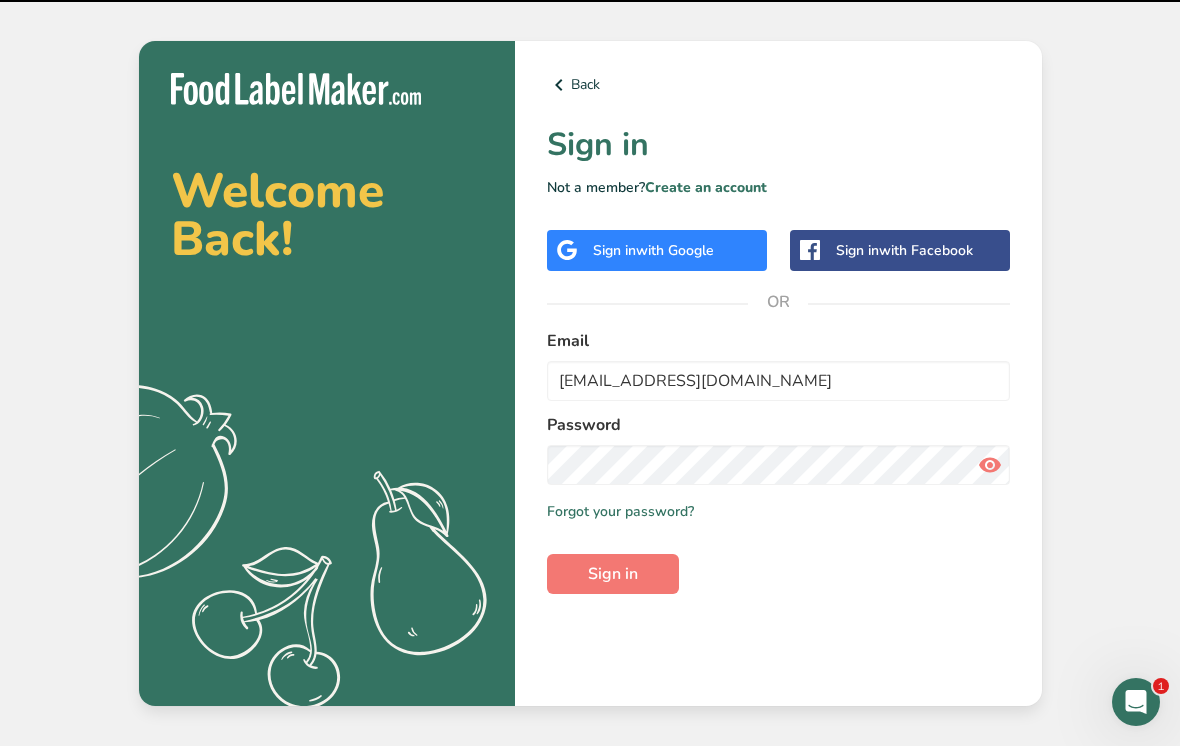 click on "Sign in" at bounding box center [613, 574] 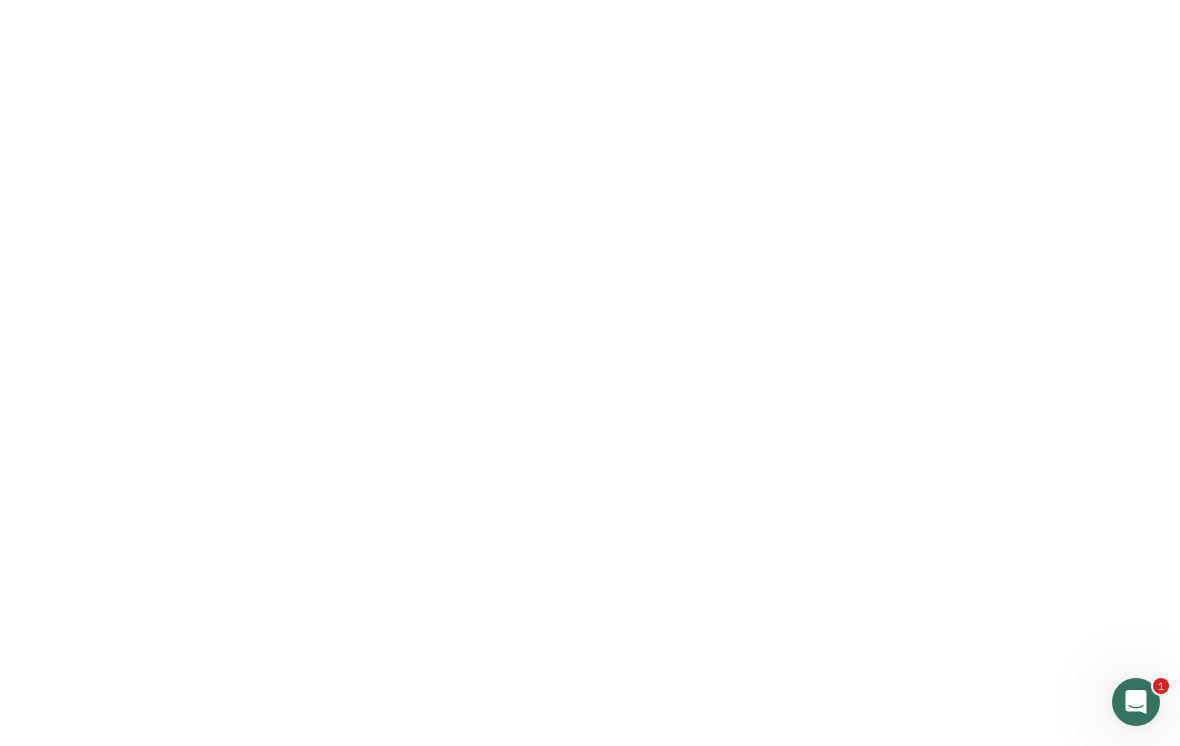 scroll, scrollTop: 0, scrollLeft: 0, axis: both 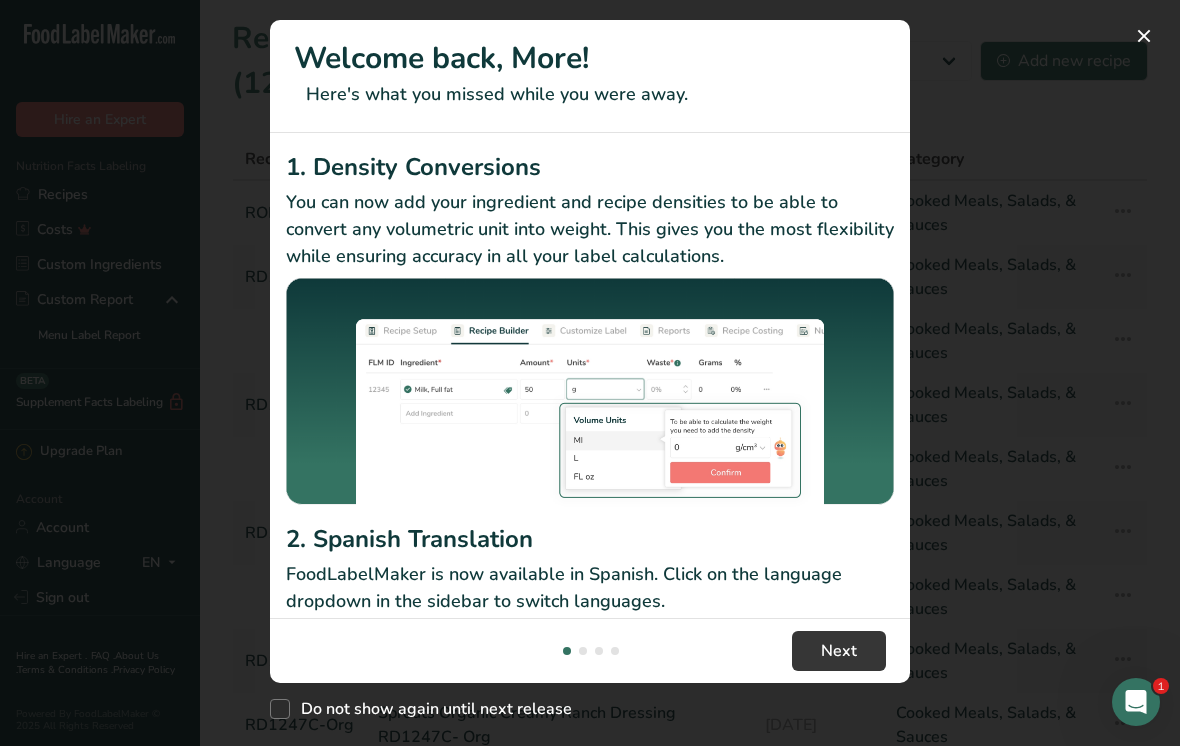 click at bounding box center [590, 373] 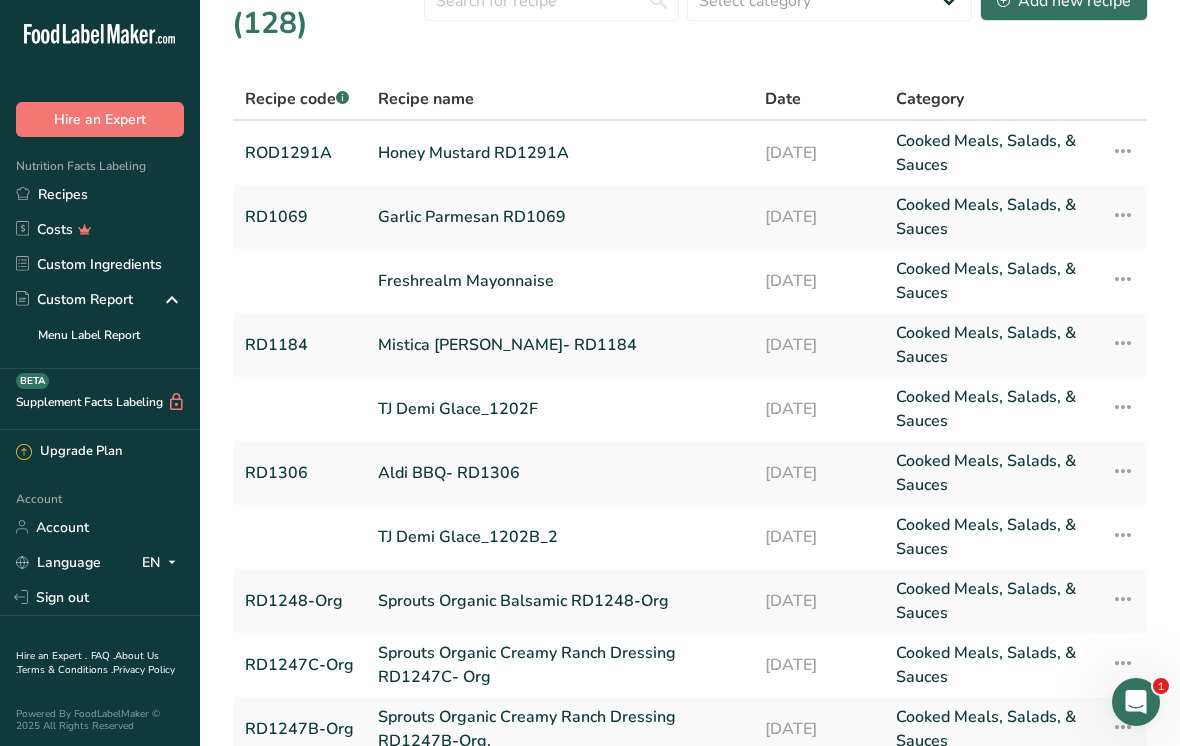 scroll, scrollTop: 0, scrollLeft: 0, axis: both 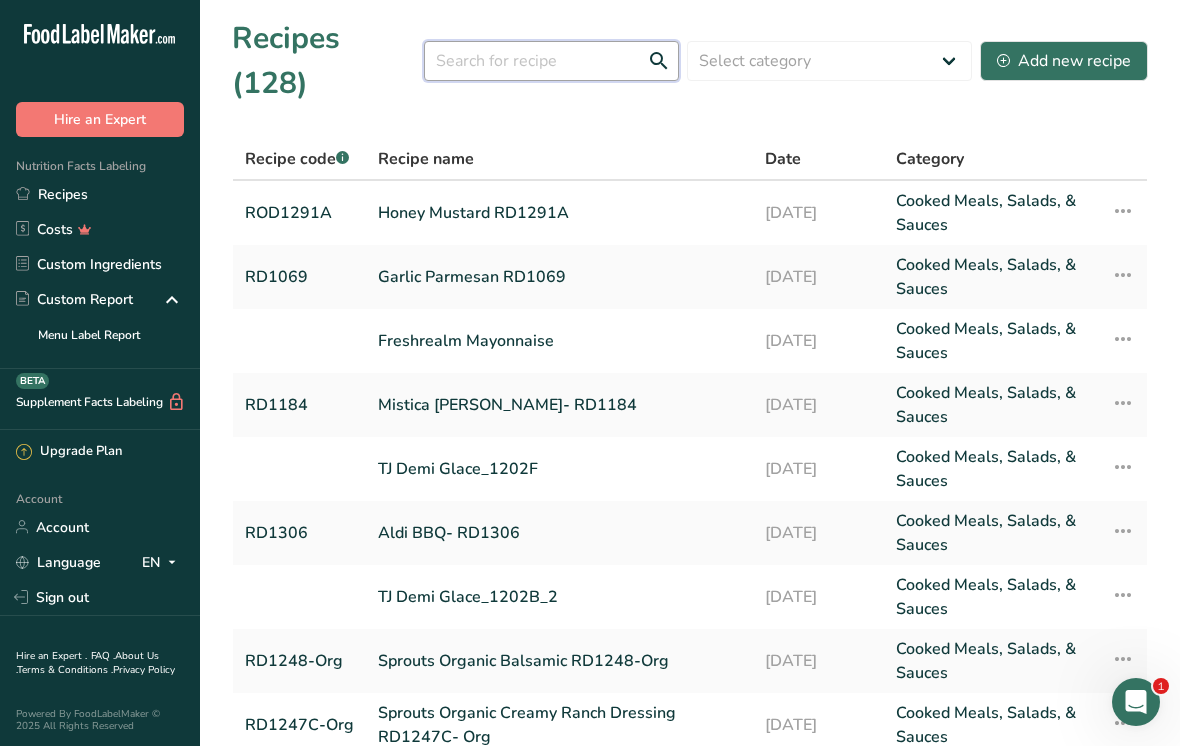 click at bounding box center (551, 61) 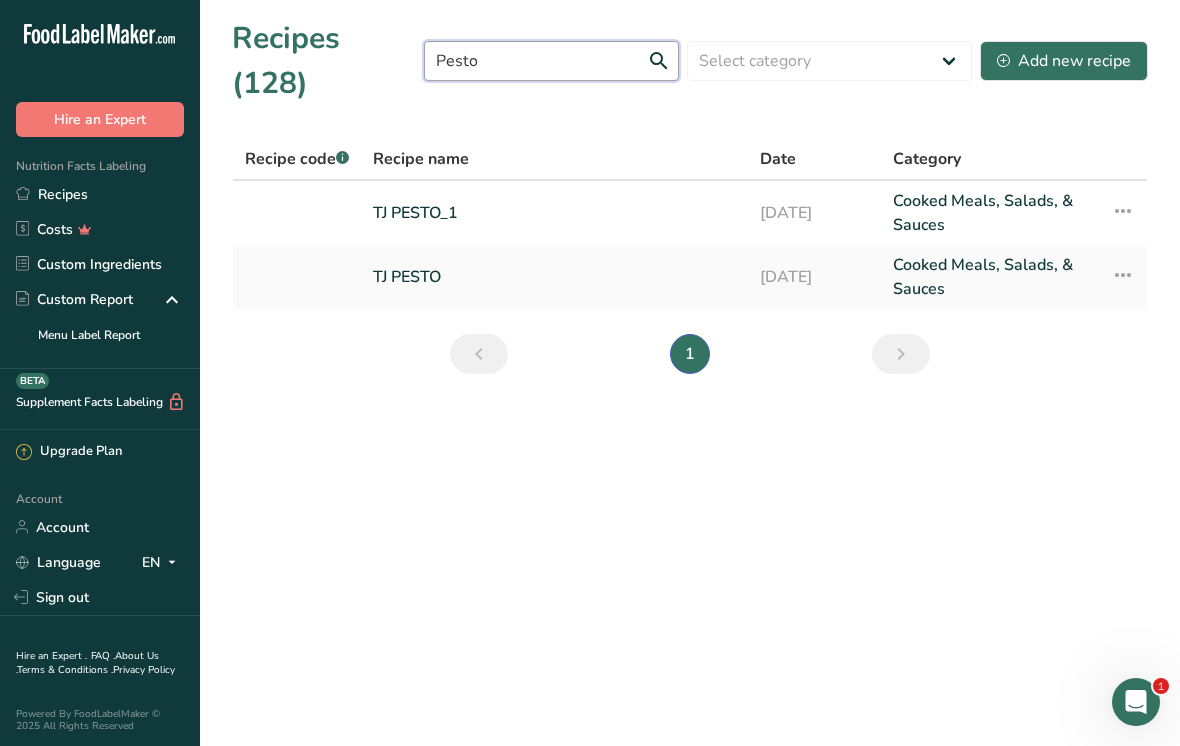 type on "Pesto" 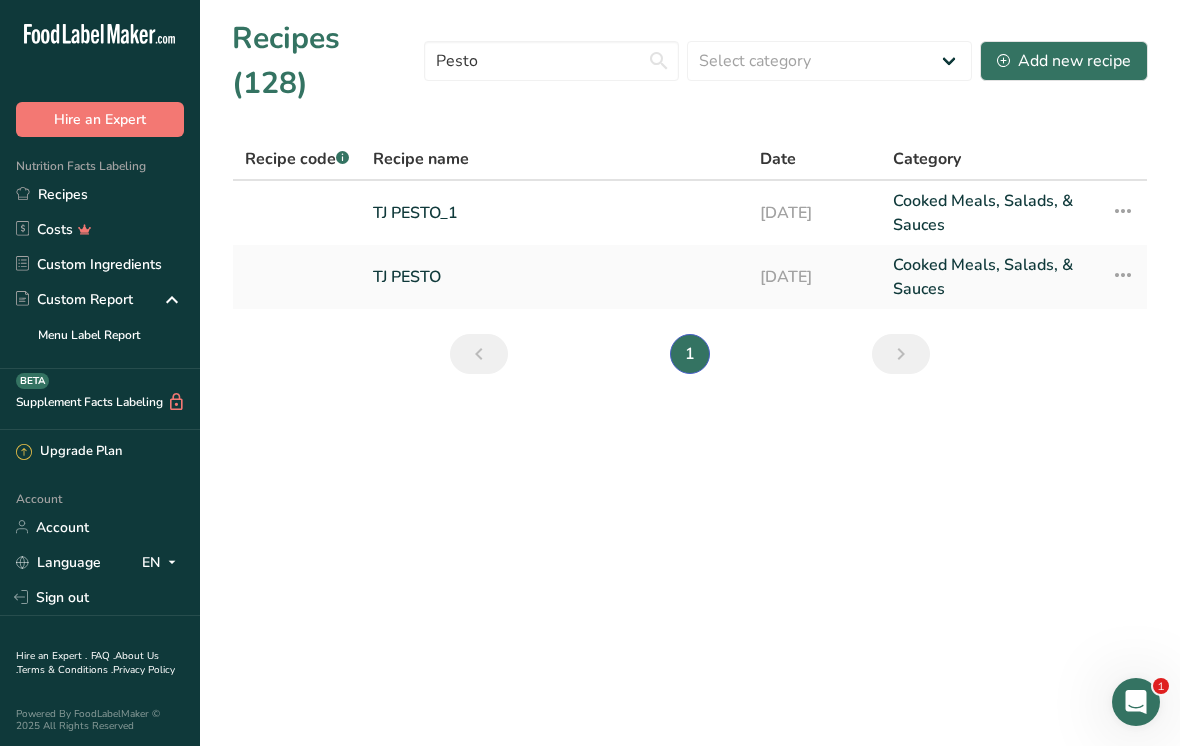 click on "TJ PESTO_1" at bounding box center [554, 213] 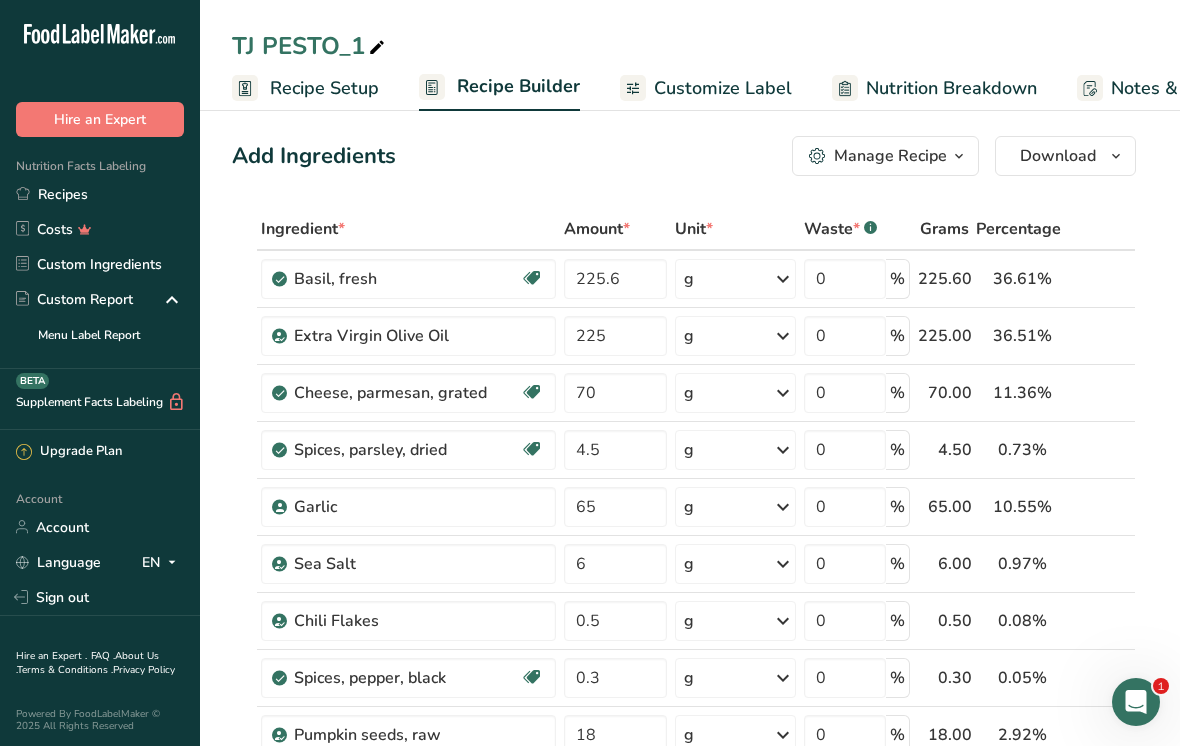scroll, scrollTop: 0, scrollLeft: 0, axis: both 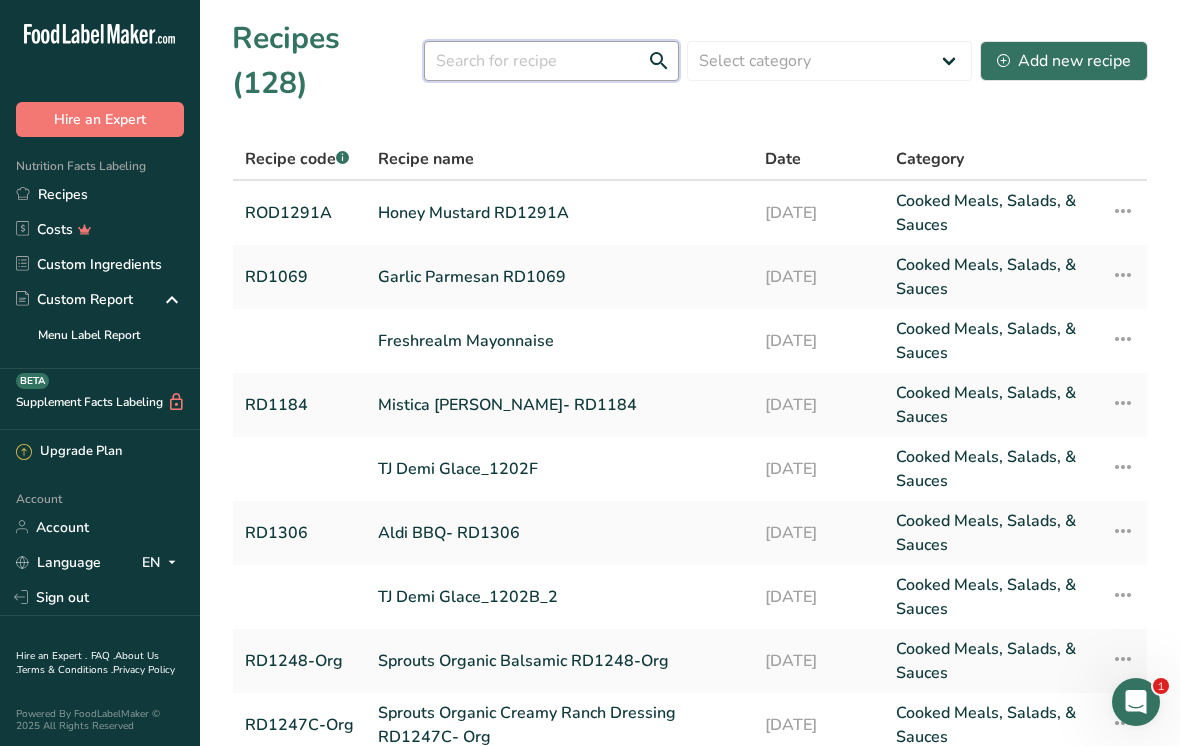 click at bounding box center (551, 61) 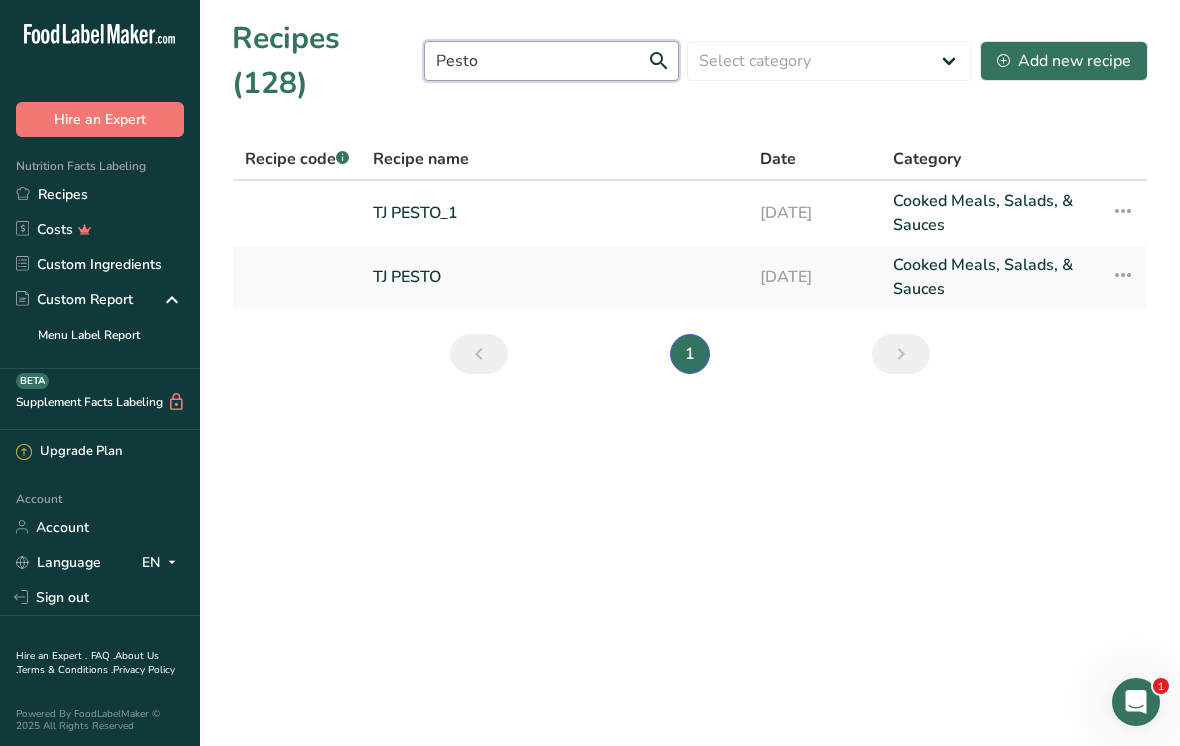 type on "Pesto" 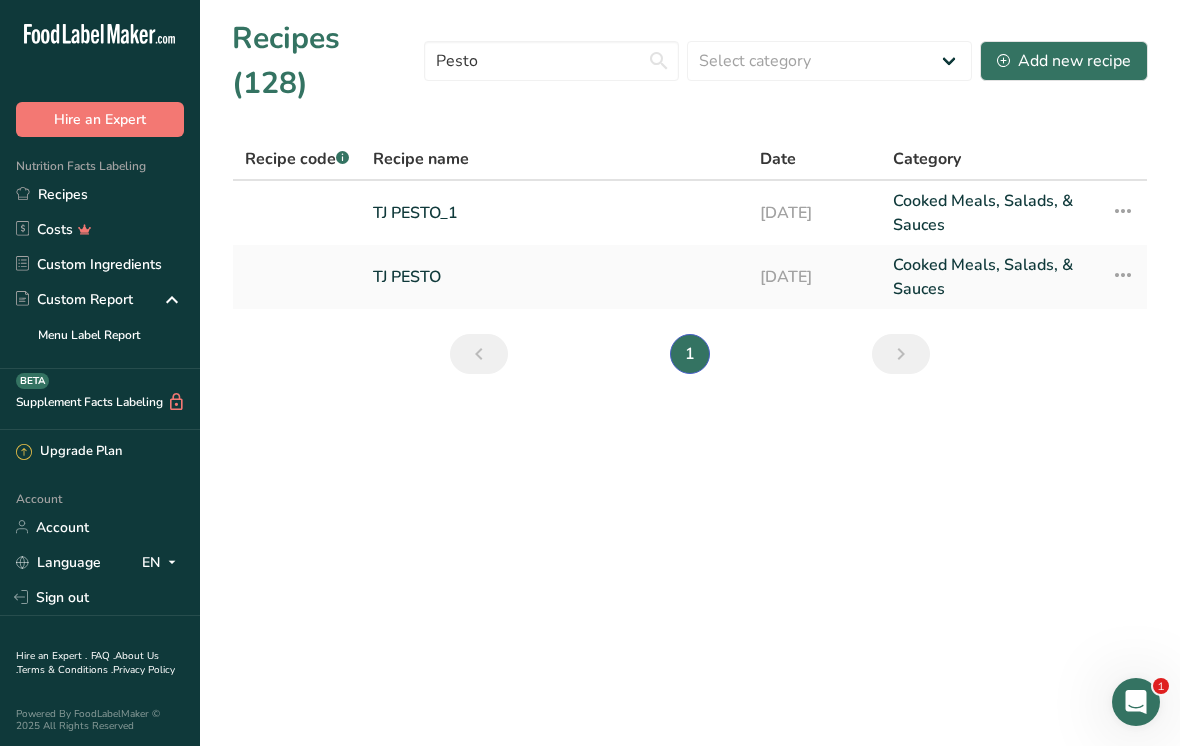 click on "TJ PESTO" at bounding box center [554, 277] 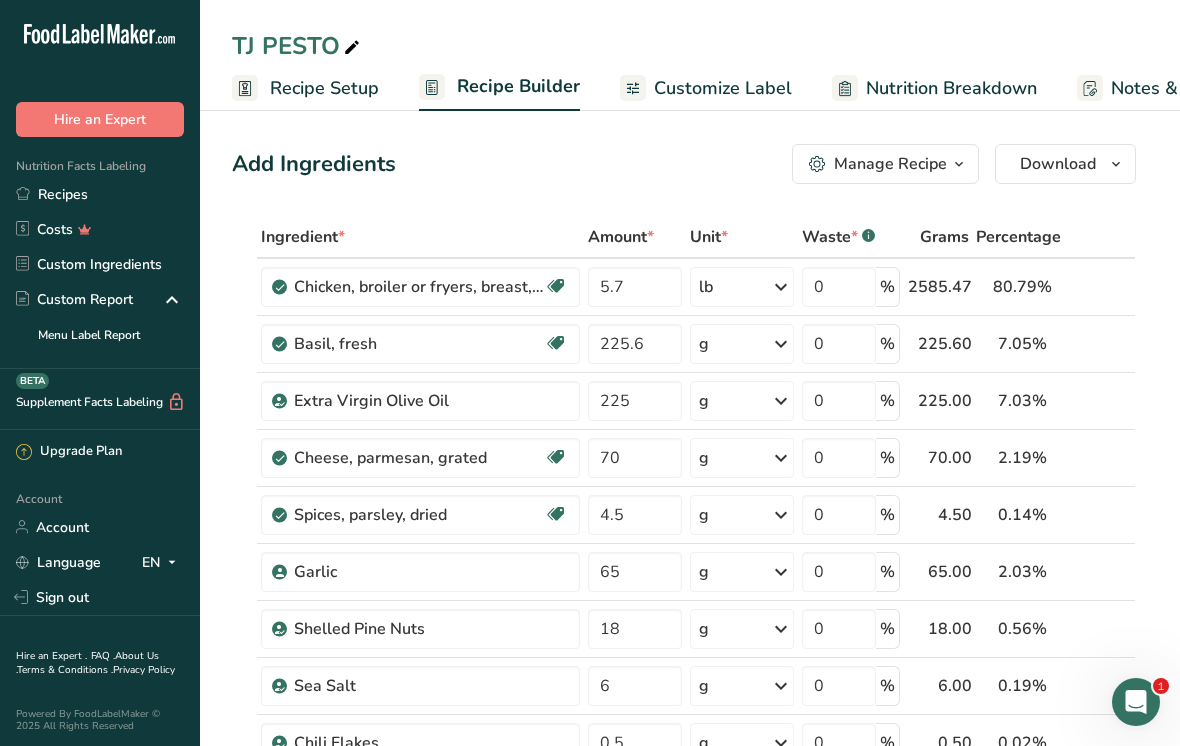 click on "Manage Recipe" at bounding box center (885, 164) 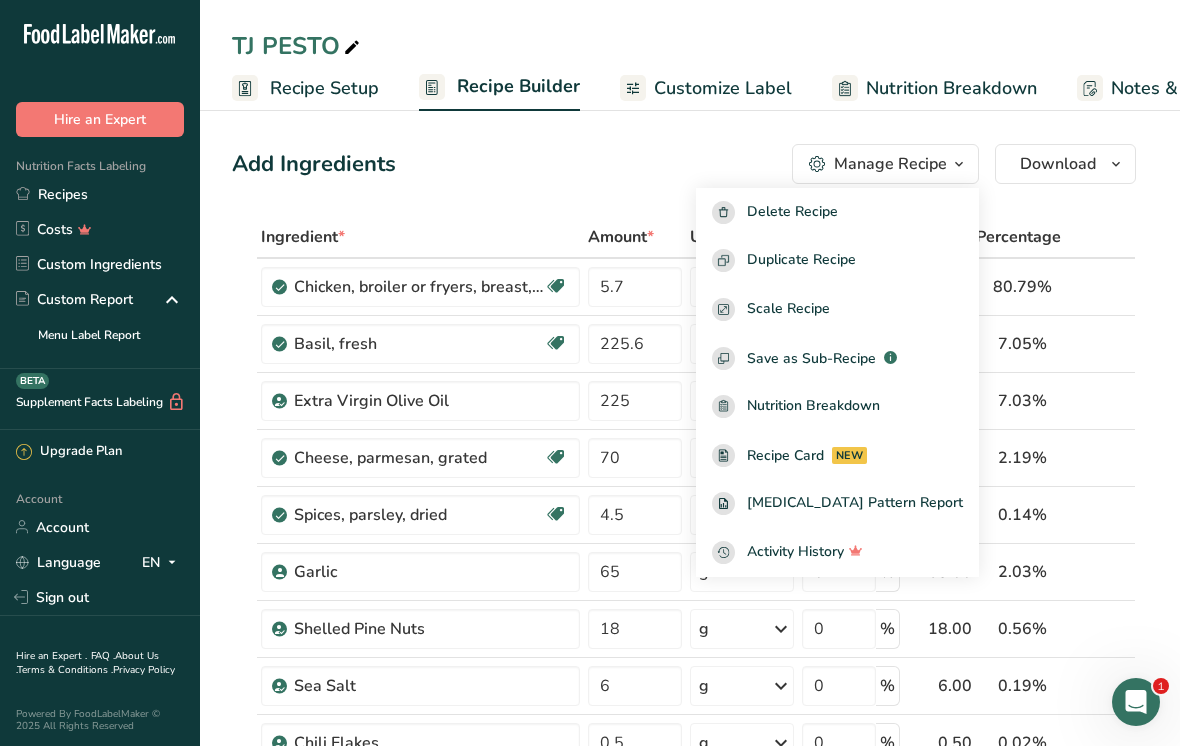 click on "Duplicate Recipe" at bounding box center [837, 260] 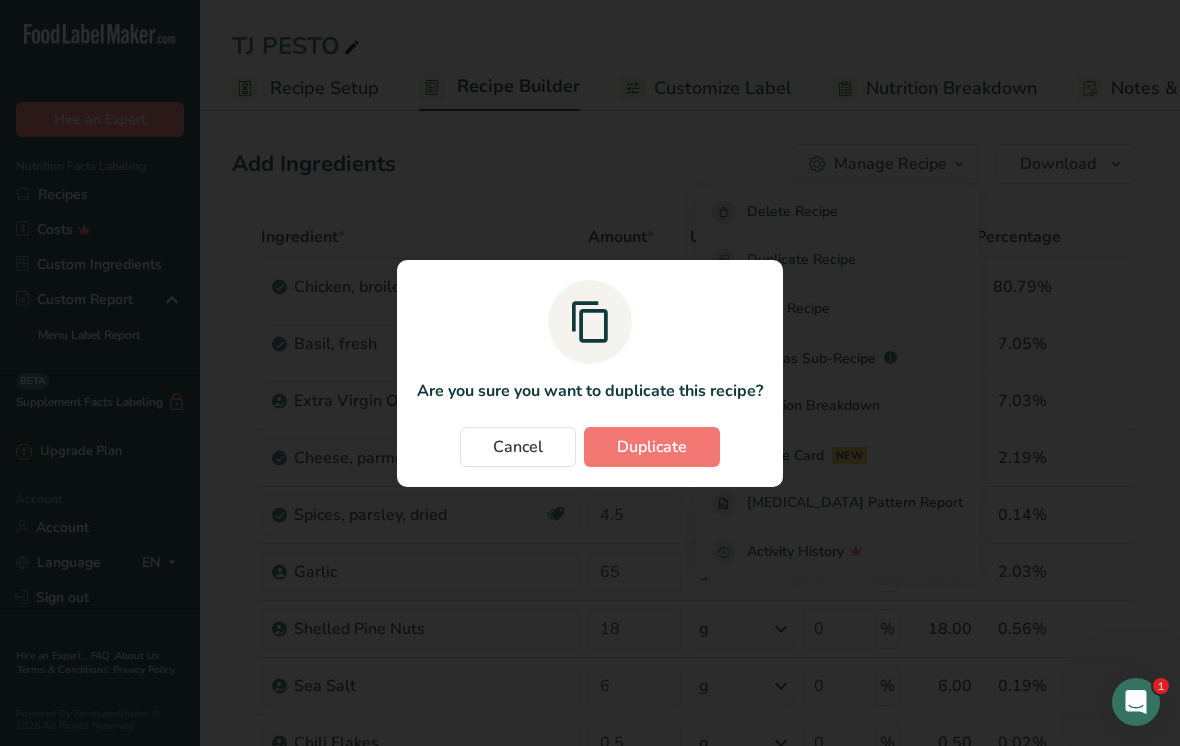 click on "Duplicate" at bounding box center [652, 447] 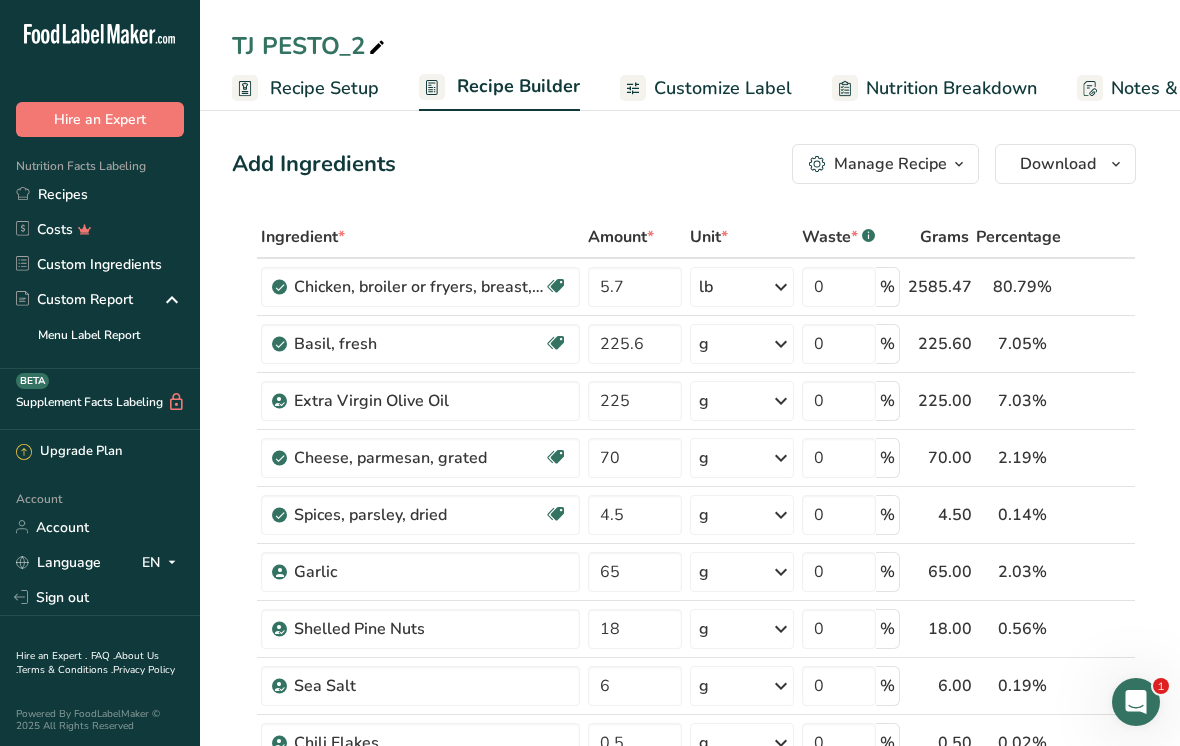 click at bounding box center [1118, 287] 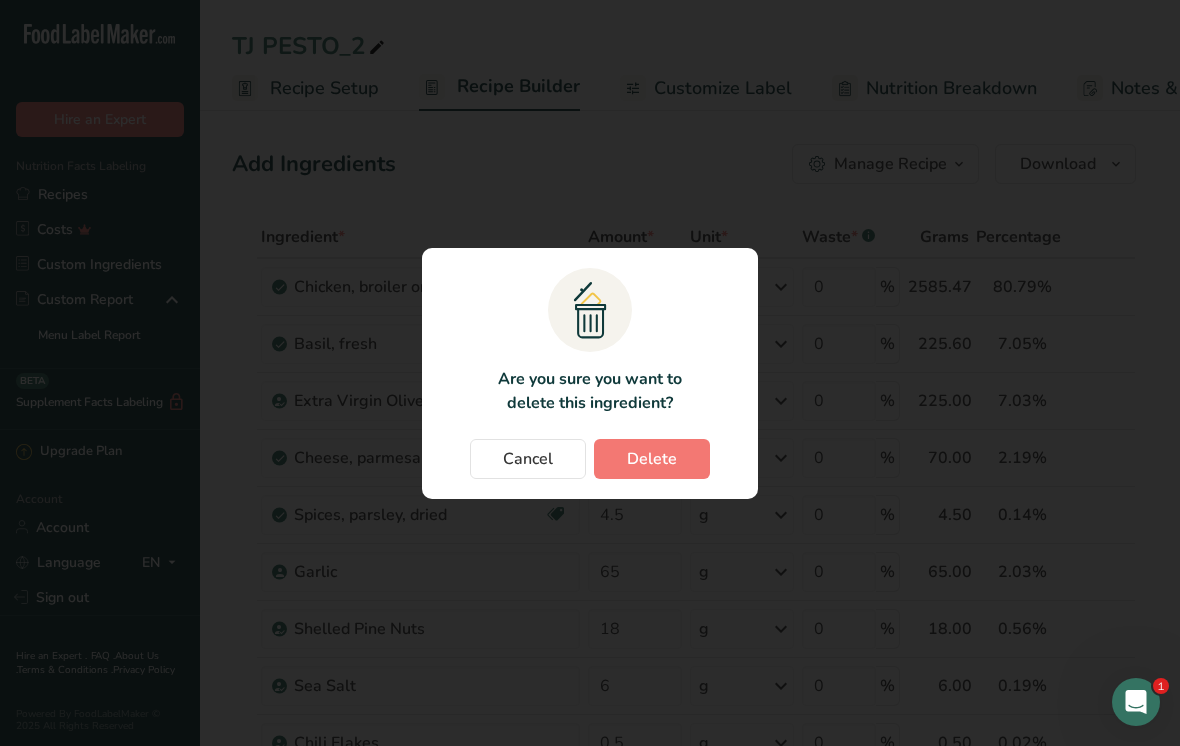 click on "Delete" at bounding box center [652, 459] 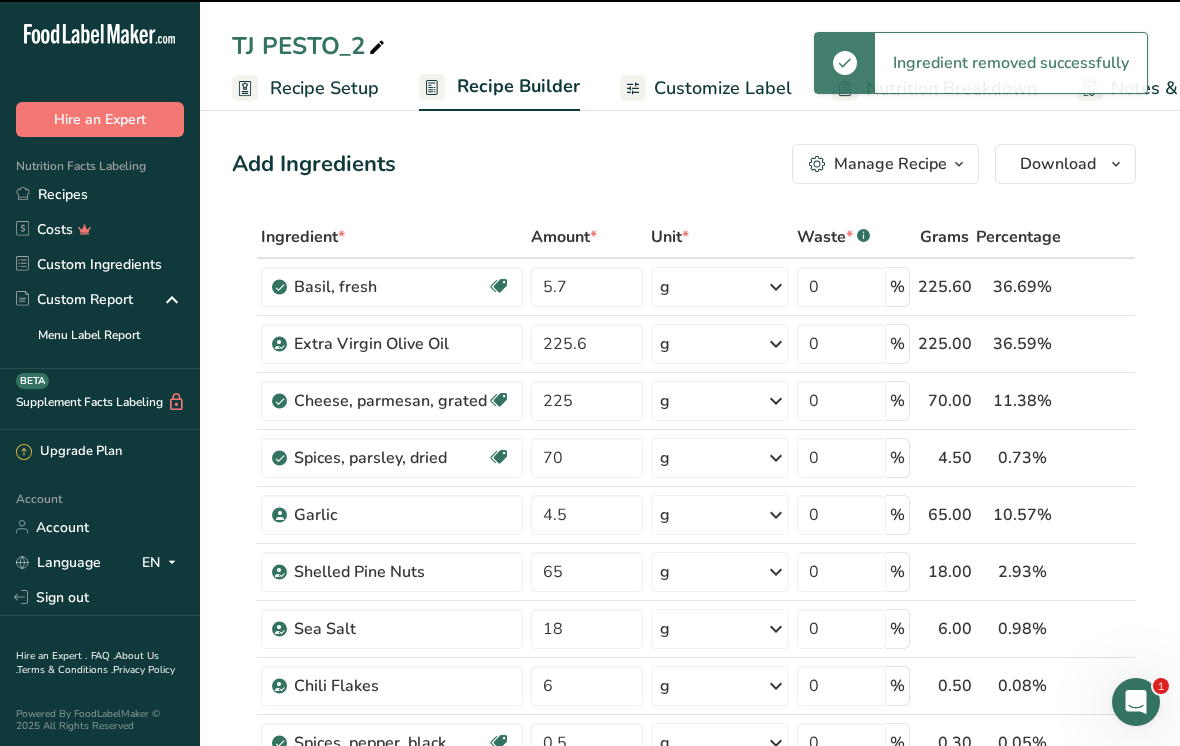 type on "225.6" 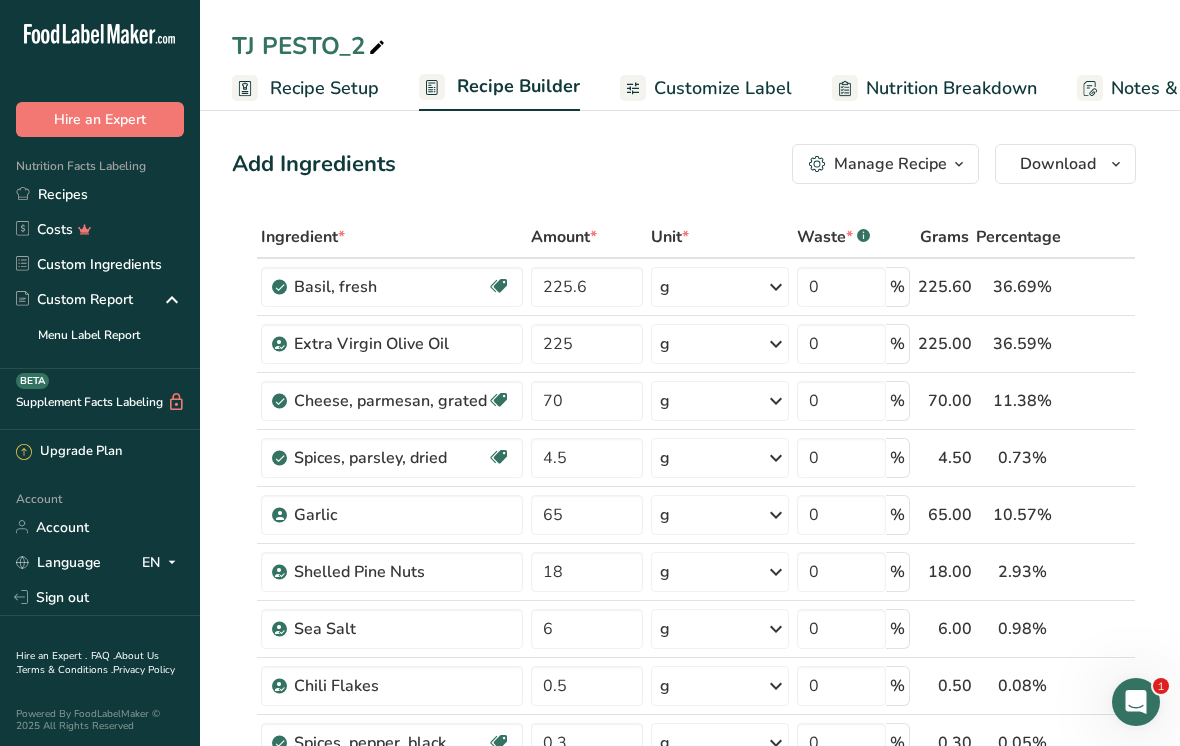 click on "Recipe Setup                       Recipe Builder   Customize Label               Nutrition Breakdown               Notes & Attachments                 Recipe Costing" at bounding box center (874, 87) 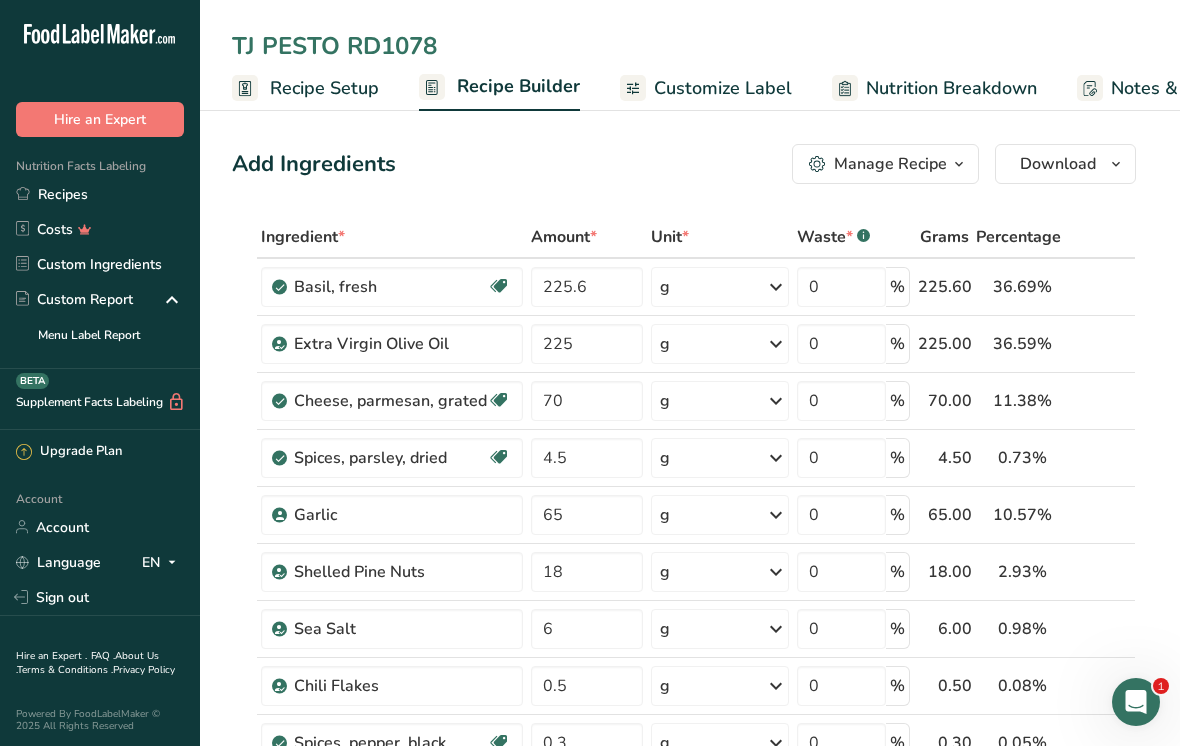 type on "TJ PESTO RD1078" 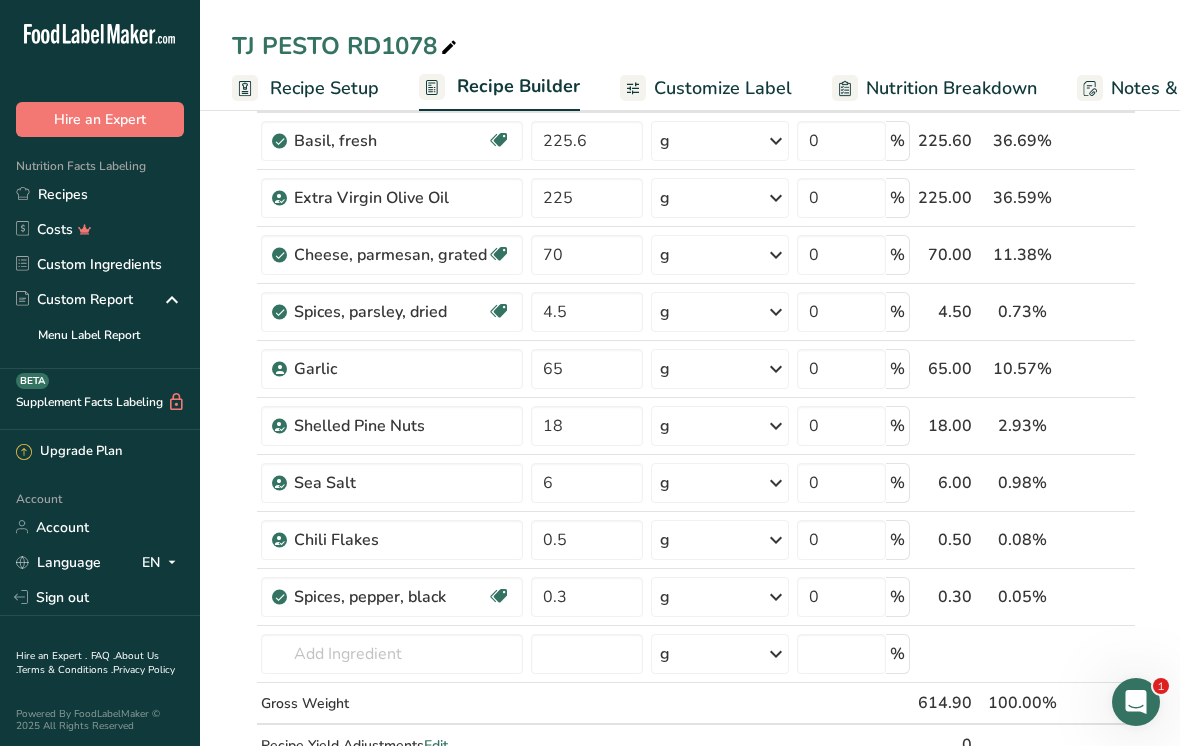 scroll, scrollTop: 153, scrollLeft: 0, axis: vertical 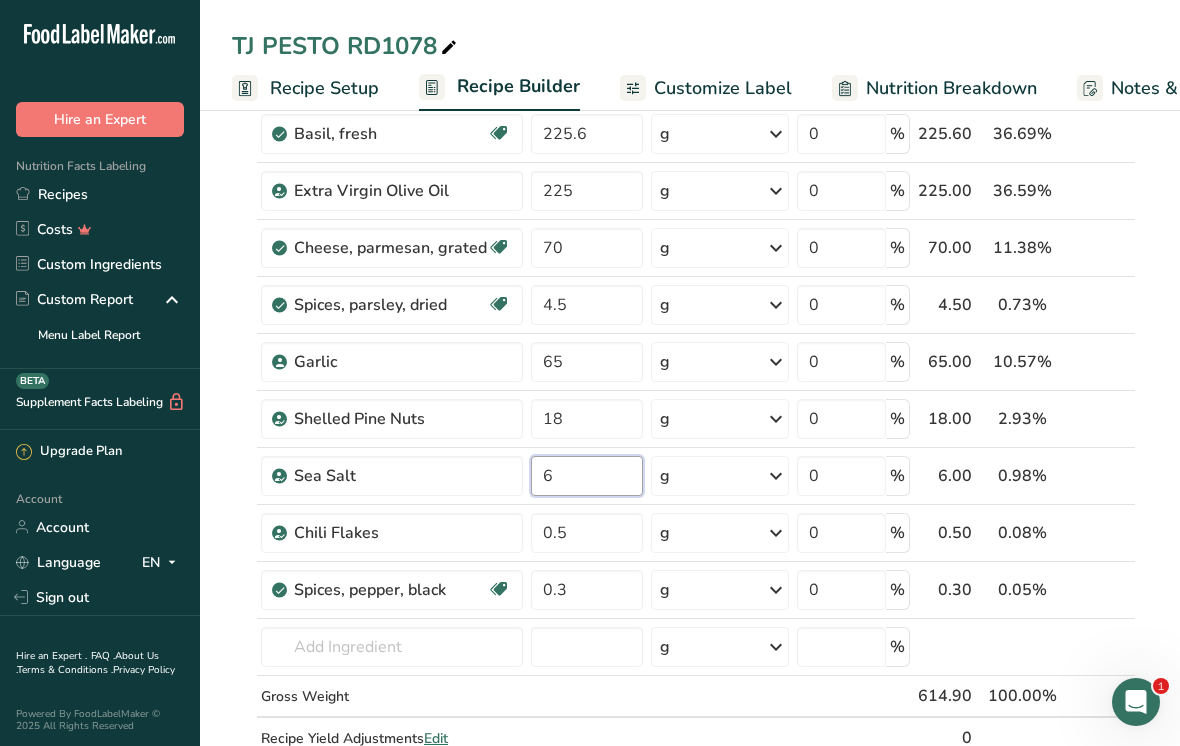 click on "6" at bounding box center [586, 476] 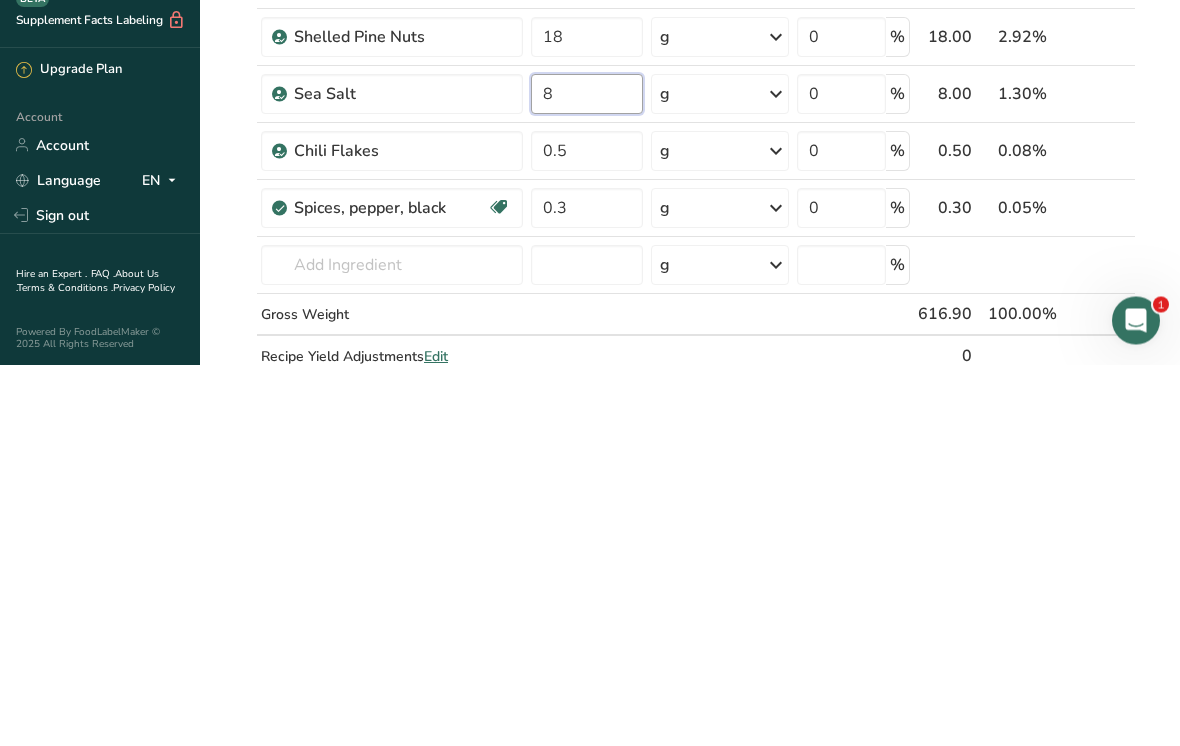 type on "8" 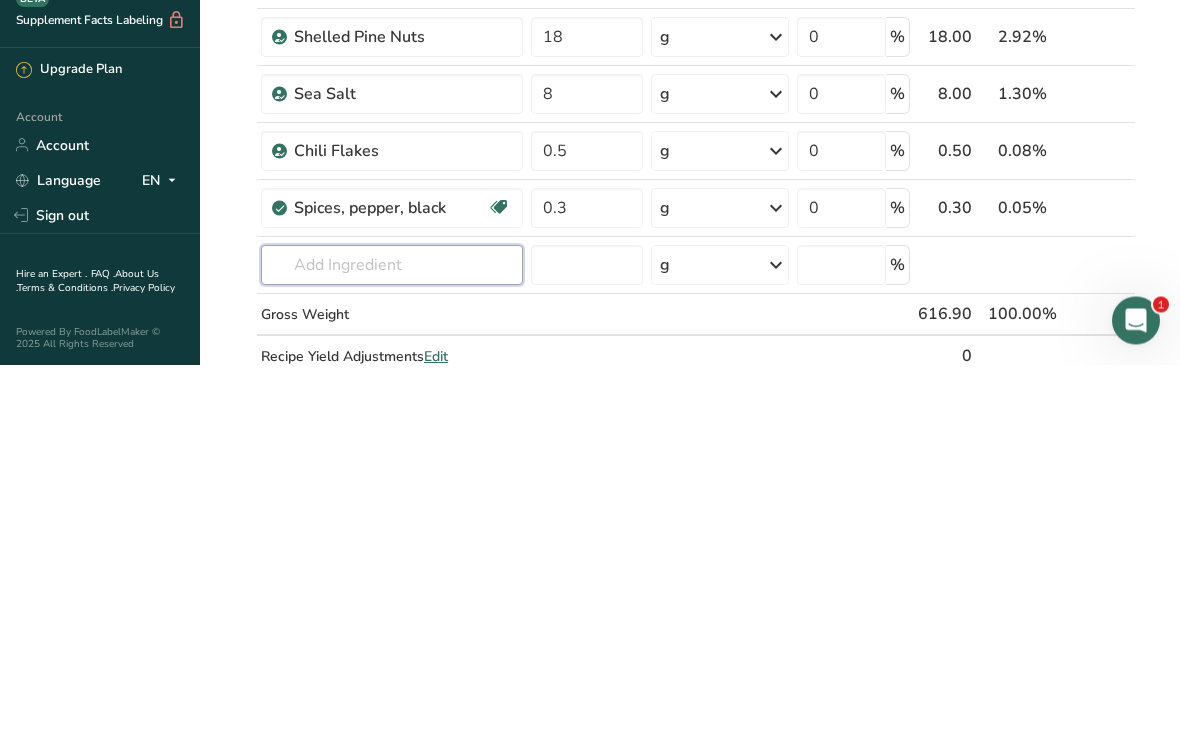 click on "Ingredient *
Amount *
Unit *
Waste *   .a-a{fill:#347362;}.b-a{fill:#fff;}          Grams
Percentage
Basil, fresh
Source of Antioxidants
Dairy free
Gluten free
Vegan
Vegetarian
Soy free
225.6
g
Portions
5 leaves
2 tbsp, chopped
0.25 cup leaves, whole
Weight Units
g
kg
mg
See more
Volume Units
l
Volume units require a density conversion. If you know your ingredient's density enter it below. Otherwise, click on "RIA" our AI Regulatory bot - she will be able to help you
lb/ft3
g/cm3
Confirm" at bounding box center [684, 432] 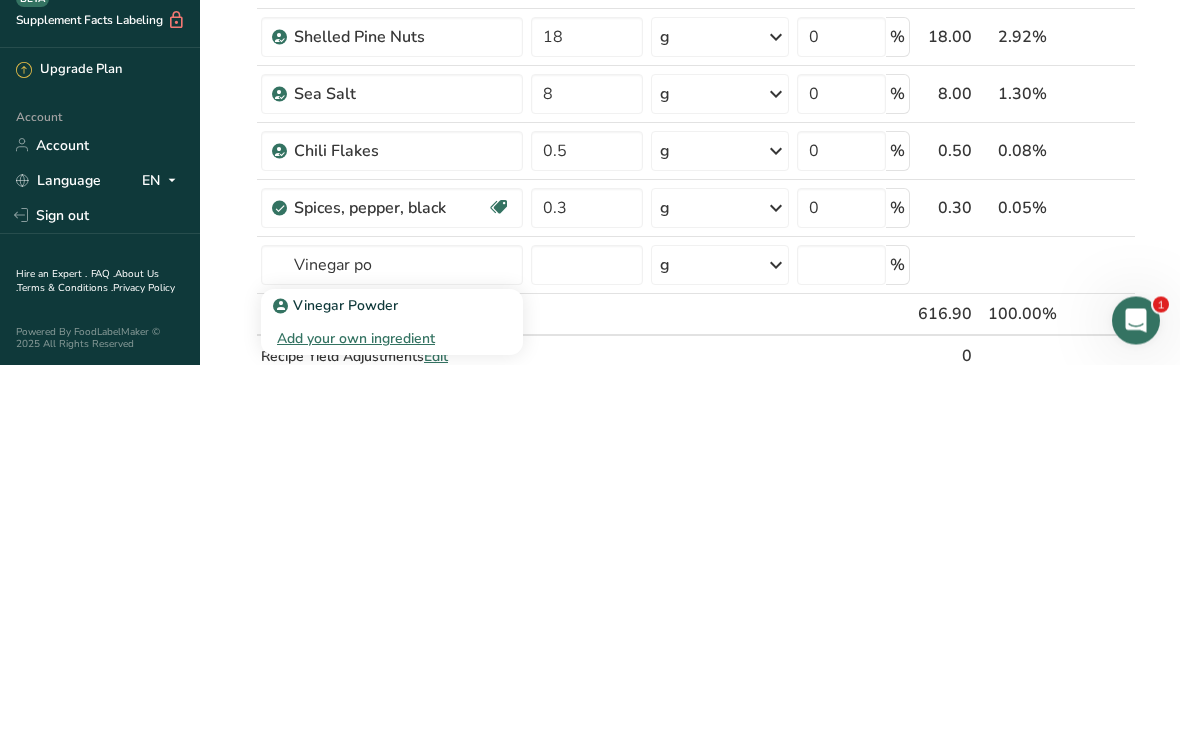 click on "Vinegar Powder" at bounding box center (376, 687) 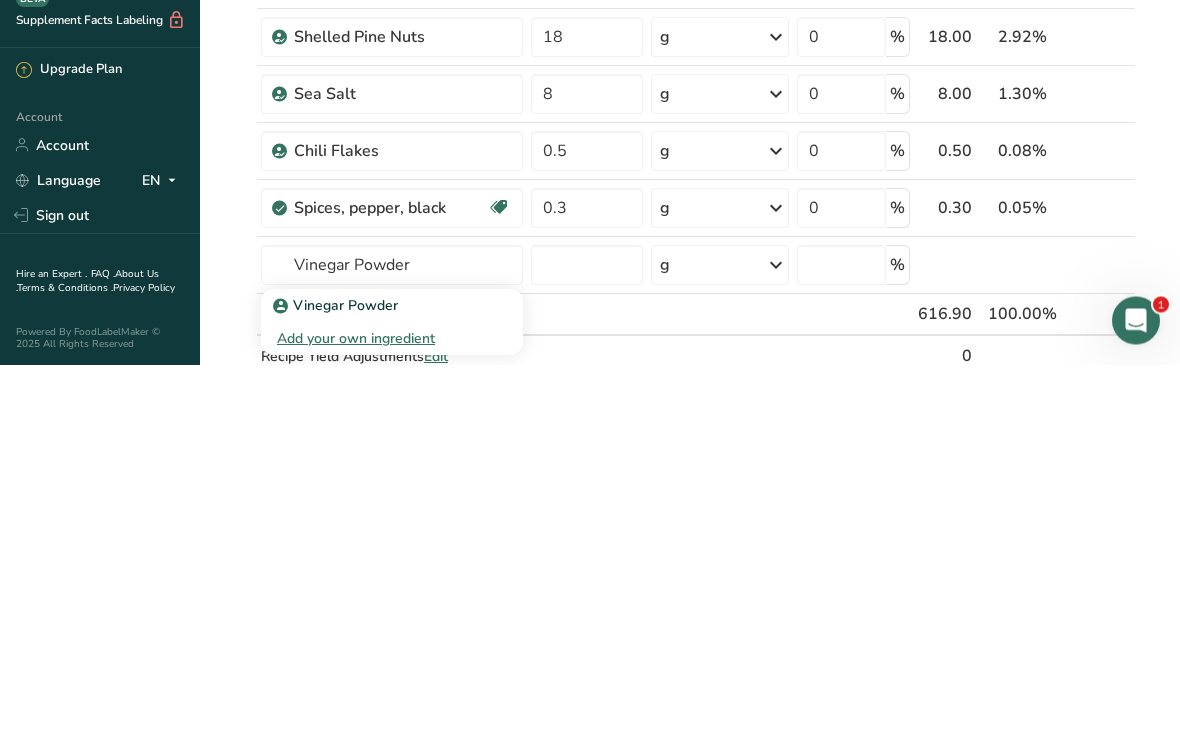 scroll, scrollTop: 535, scrollLeft: 0, axis: vertical 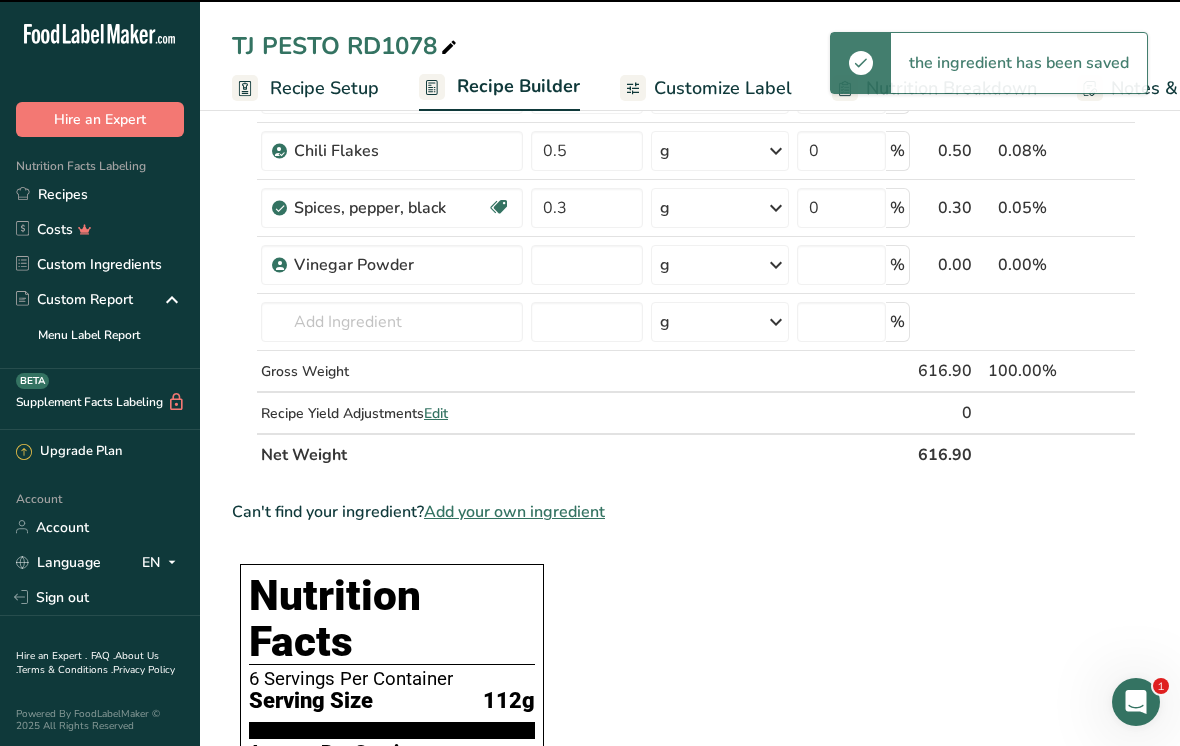 type on "0" 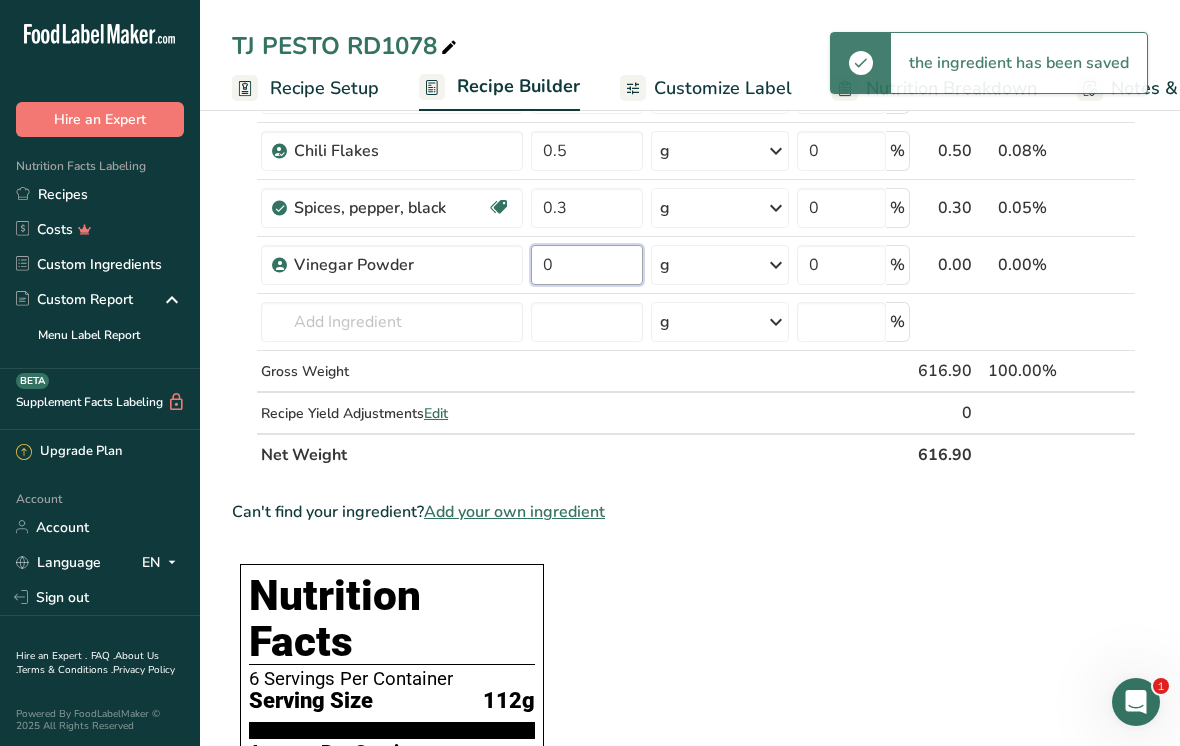 click on "0" at bounding box center (586, 265) 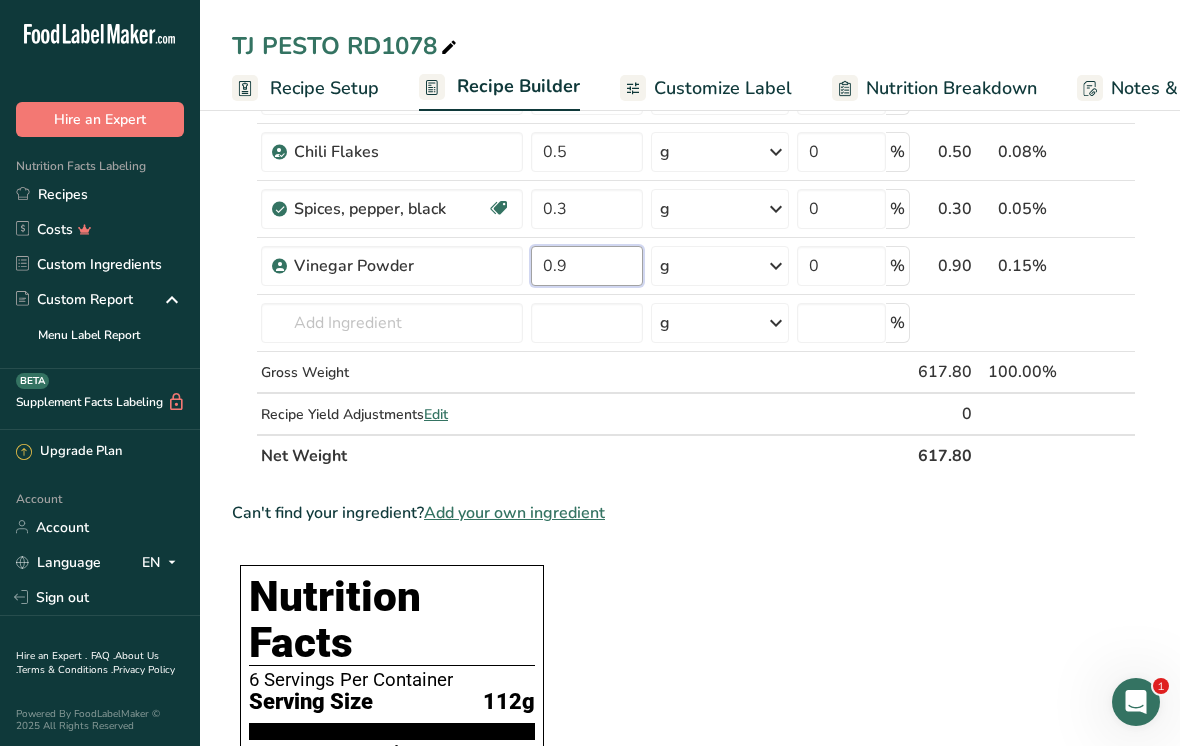 type on "0.9" 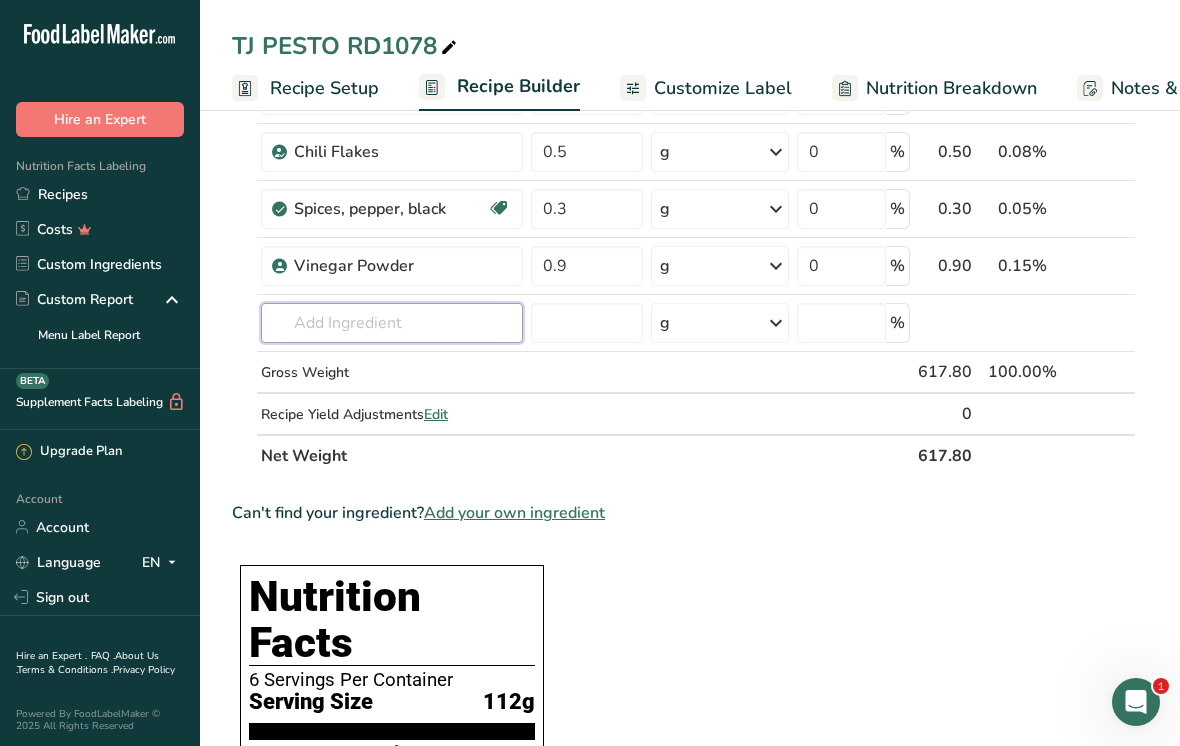 click on "Ingredient *
Amount *
Unit *
Waste *   .a-a{fill:#347362;}.b-a{fill:#fff;}          Grams
Percentage
Basil, fresh
Source of Antioxidants
Dairy free
Gluten free
Vegan
Vegetarian
Soy free
225.6
g
Portions
5 leaves
2 tbsp, chopped
0.25 cup leaves, whole
Weight Units
g
kg
mg
See more
Volume Units
l
Volume units require a density conversion. If you know your ingredient's density enter it below. Otherwise, click on "RIA" our AI Regulatory bot - she will be able to help you
lb/ft3
g/cm3
Confirm" at bounding box center (684, 79) 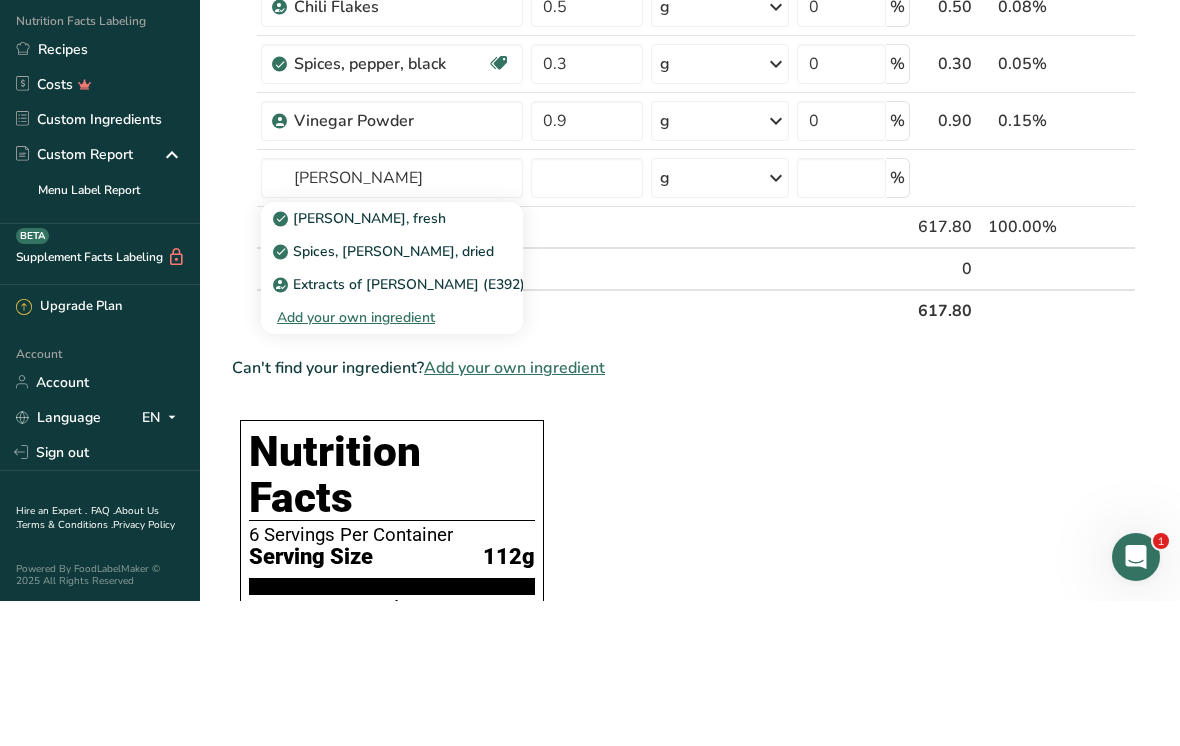 click on "Extracts of [PERSON_NAME] (E392)" at bounding box center (401, 429) 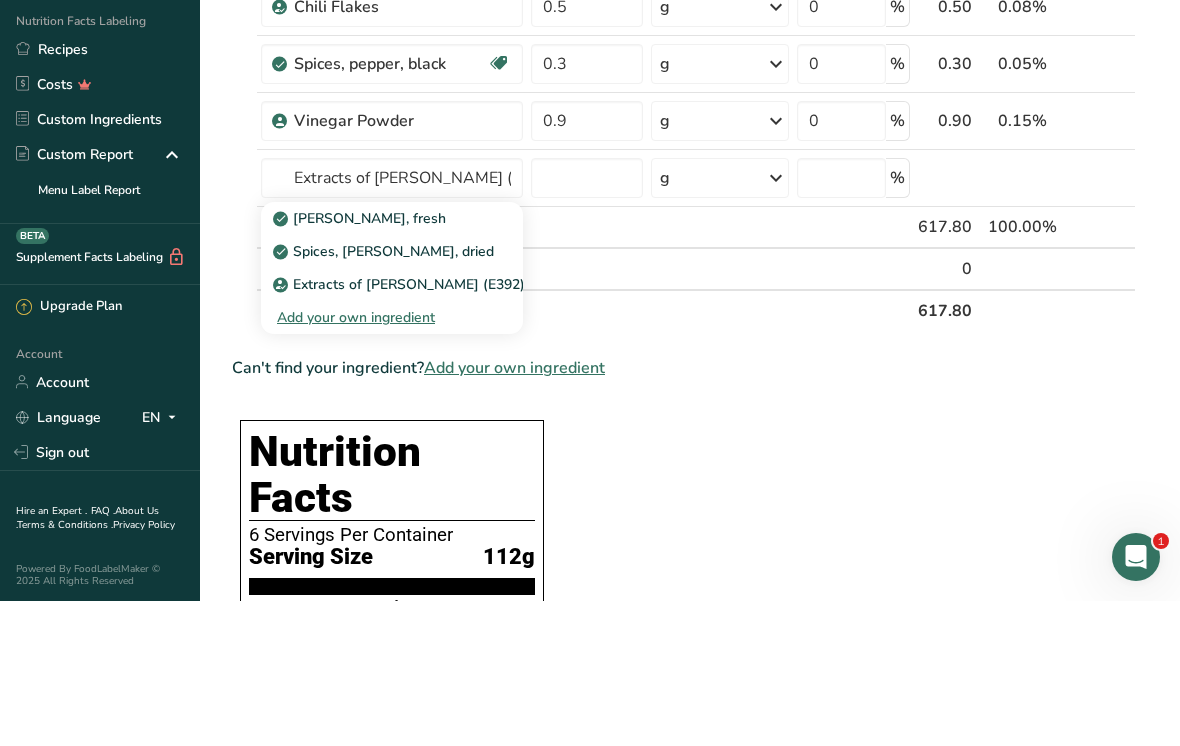 scroll, scrollTop: 680, scrollLeft: 0, axis: vertical 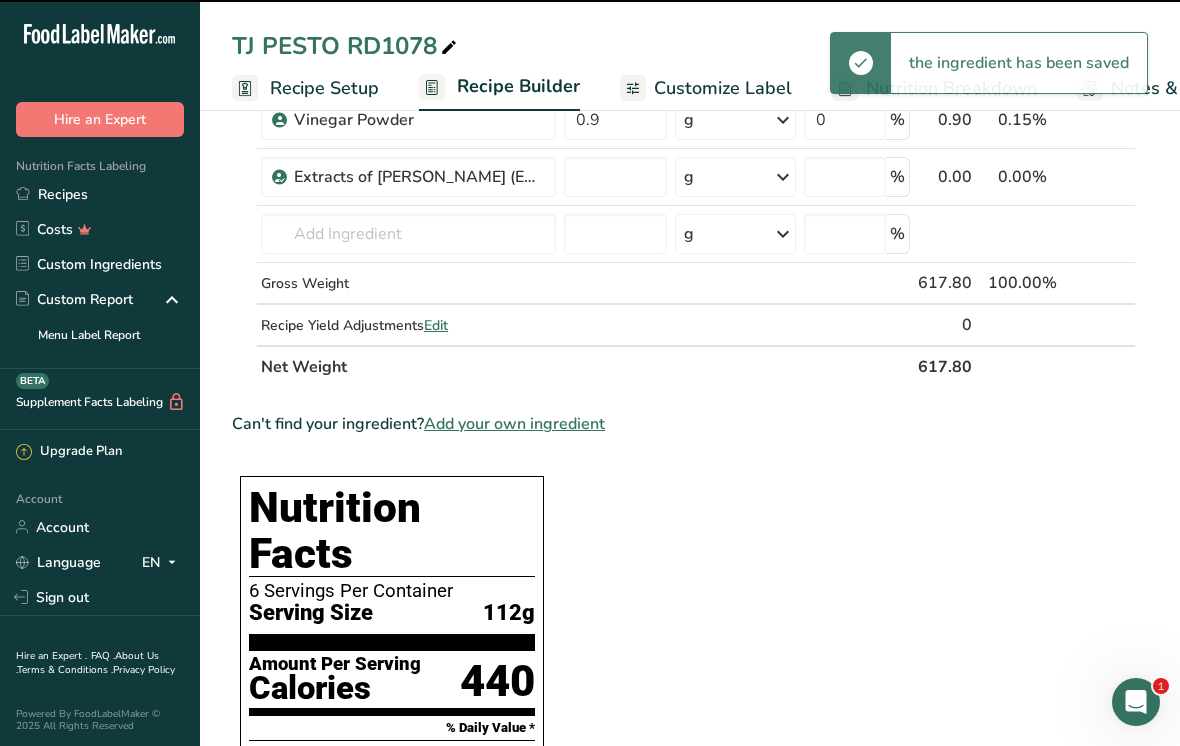 type on "0" 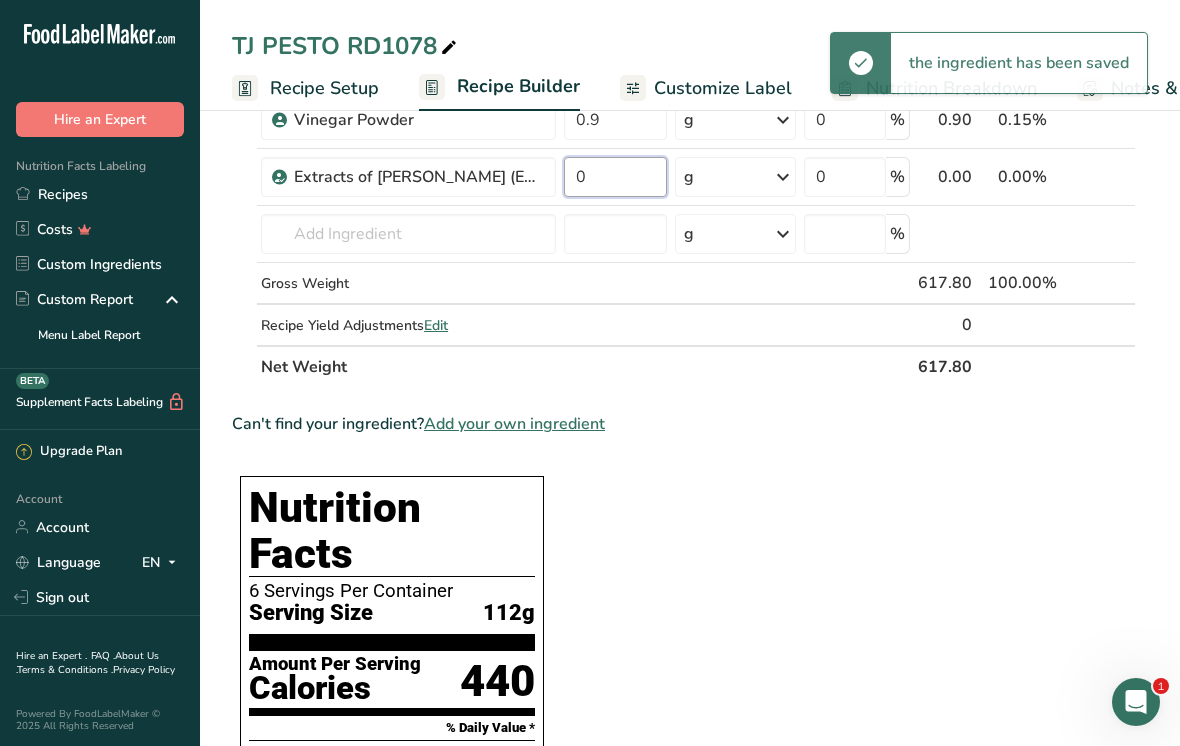 click on "0" at bounding box center [615, 177] 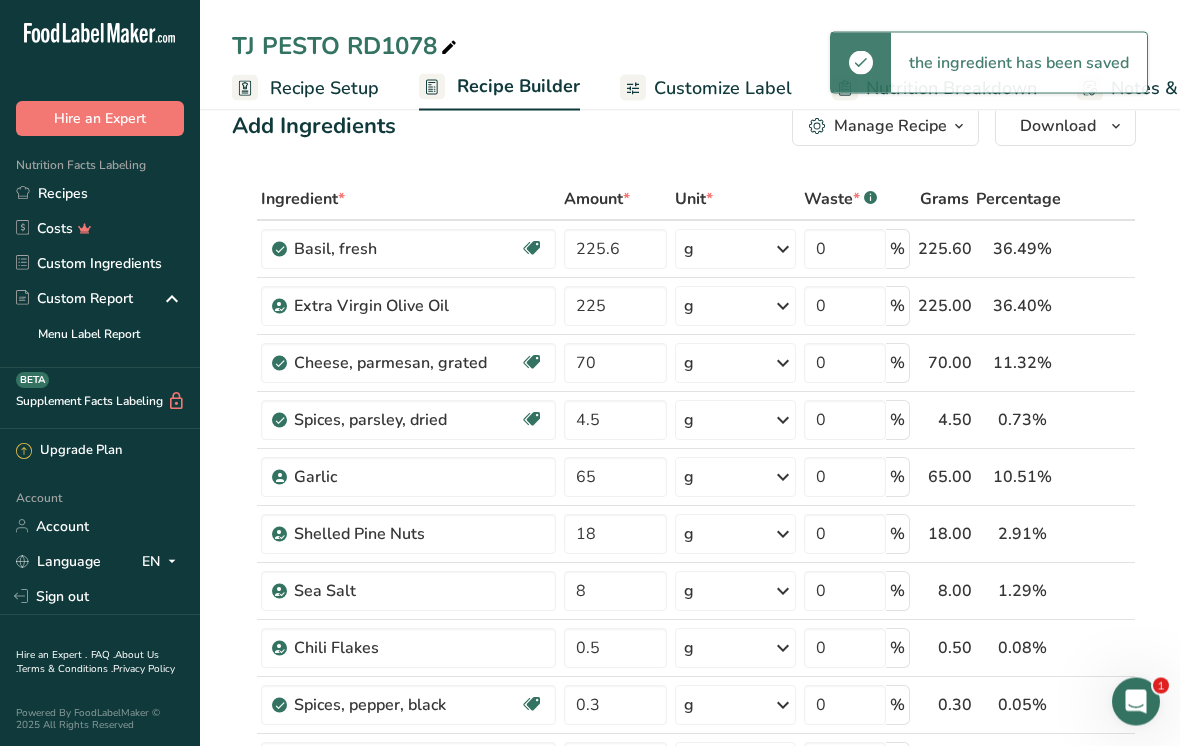 scroll, scrollTop: 0, scrollLeft: 0, axis: both 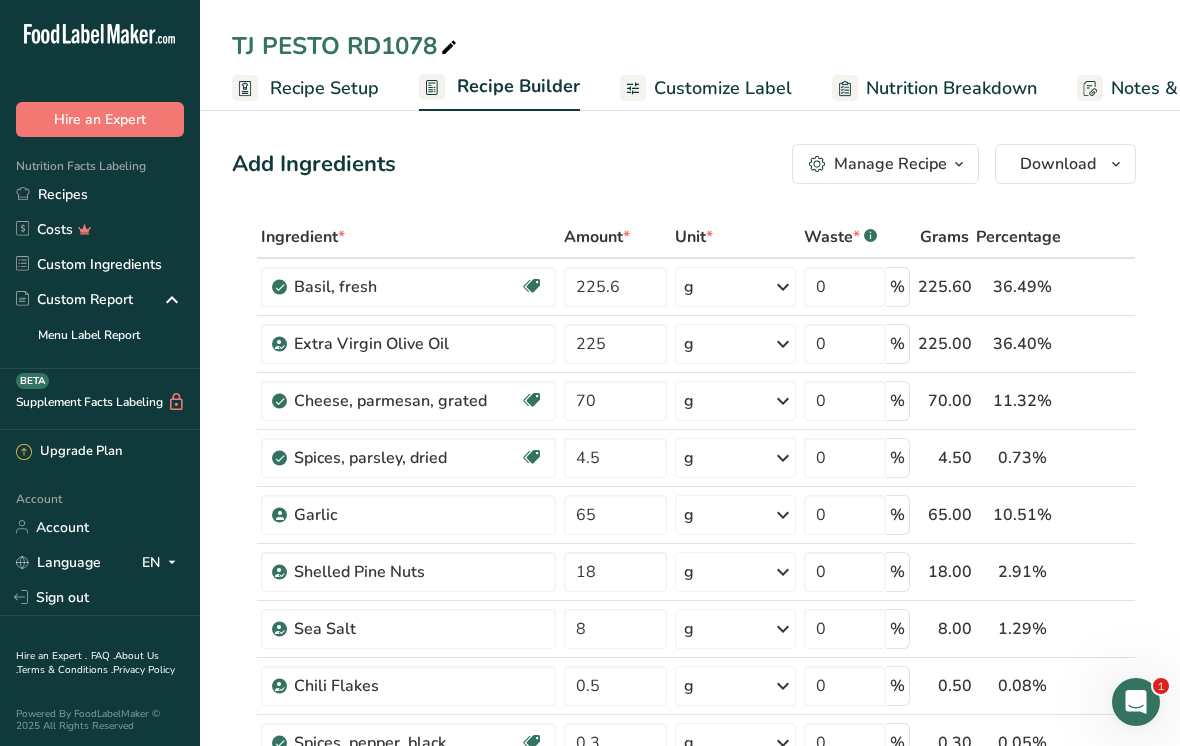 type on "0.4" 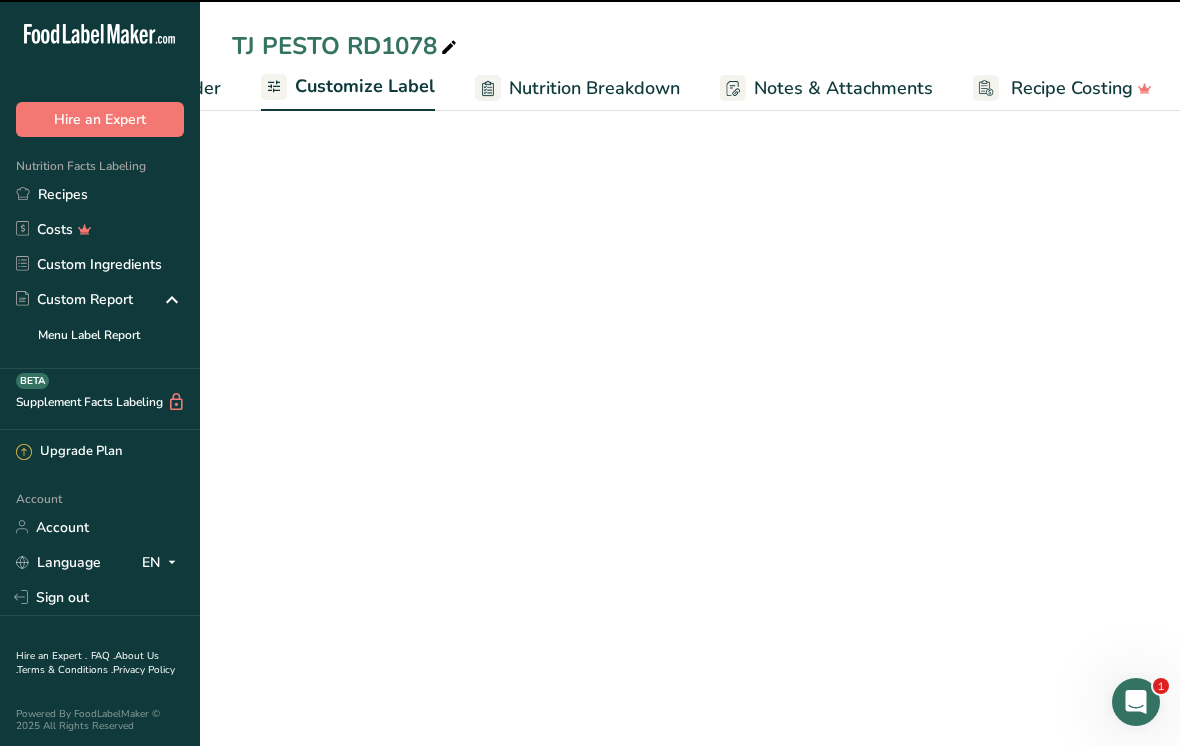 scroll, scrollTop: 0, scrollLeft: 360, axis: horizontal 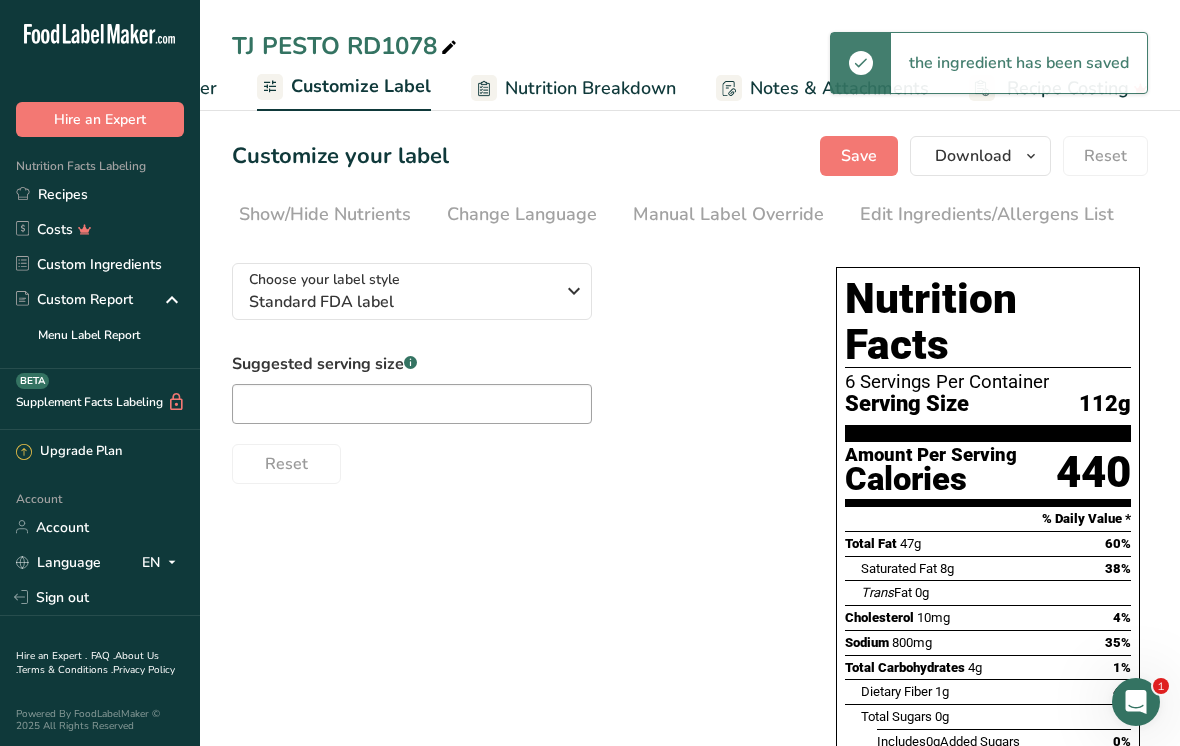 click on "Edit Ingredients/Allergens List" at bounding box center (987, 214) 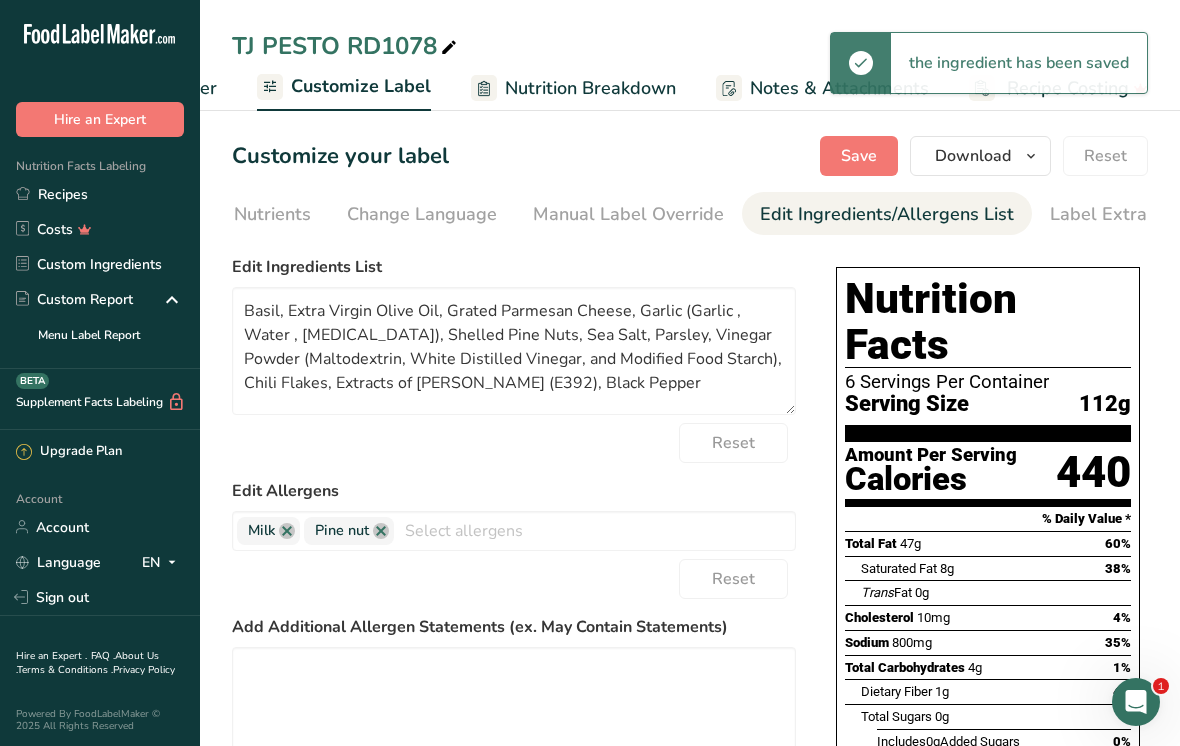 scroll, scrollTop: 0, scrollLeft: 537, axis: horizontal 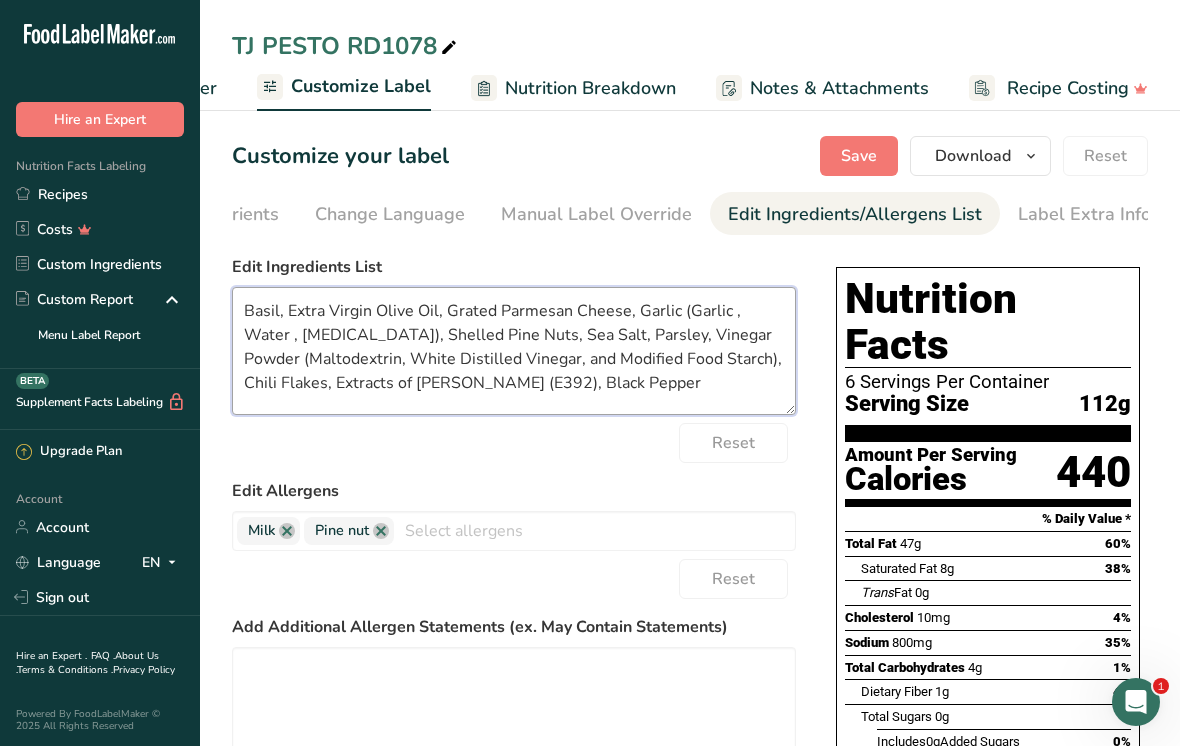click on "Basil, Extra Virgin Olive Oil, Grated Parmesan Cheese, Garlic (Garlic , Water , [MEDICAL_DATA]), Shelled Pine Nuts, Sea Salt, Parsley, Vinegar Powder (Maltodextrin, White Distilled Vinegar, and Modified Food Starch), Chili Flakes, Extracts of [PERSON_NAME] (E392), Black Pepper" at bounding box center [514, 351] 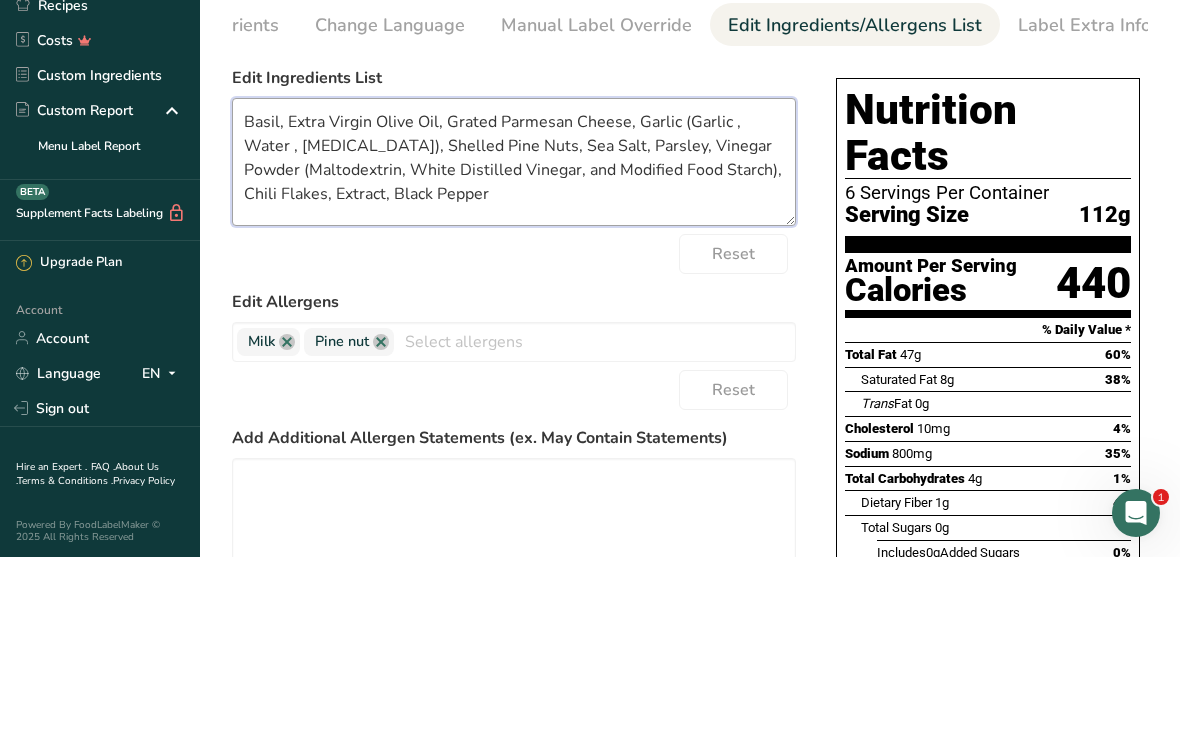 click on "Basil, Extra Virgin Olive Oil, Grated Parmesan Cheese, Garlic (Garlic , Water , [MEDICAL_DATA]), Shelled Pine Nuts, Sea Salt, Parsley, Vinegar Powder (Maltodextrin, White Distilled Vinegar, and Modified Food Starch), Chili Flakes, Extract, Black Pepper" at bounding box center (514, 351) 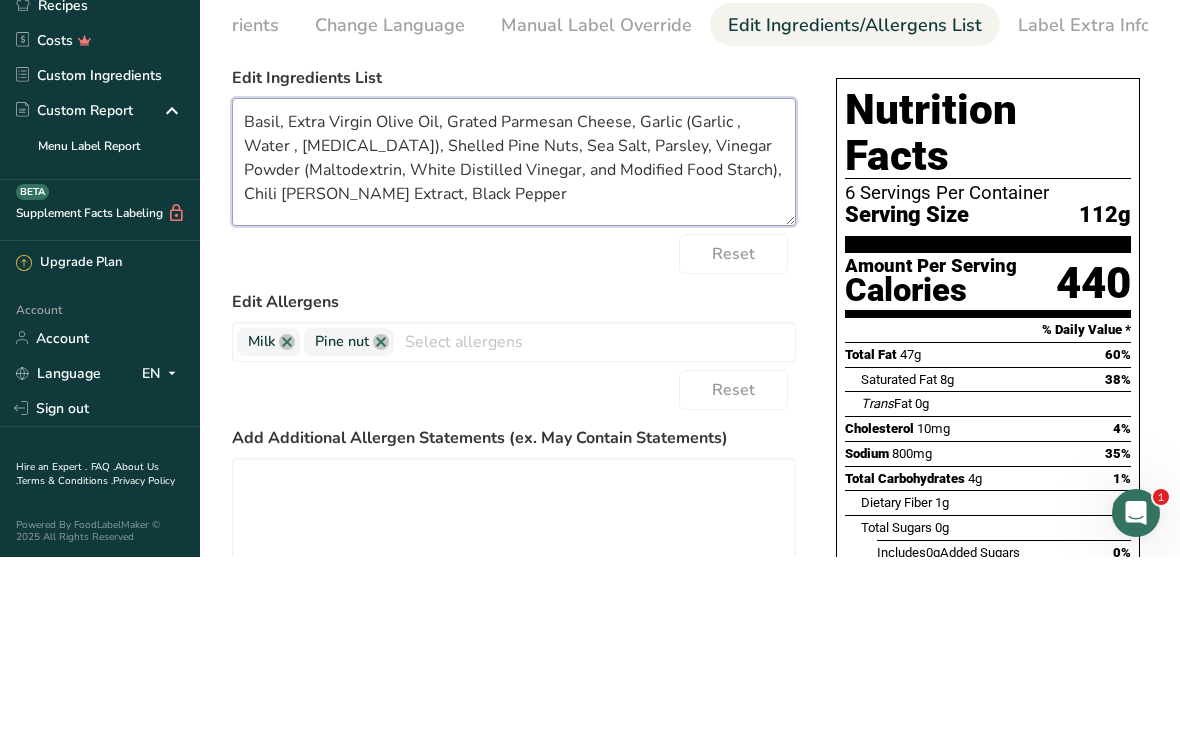 click on "Basil, Extra Virgin Olive Oil, Grated Parmesan Cheese, Garlic (Garlic , Water , [MEDICAL_DATA]), Shelled Pine Nuts, Sea Salt, Parsley, Vinegar Powder (Maltodextrin, White Distilled Vinegar, and Modified Food Starch), Chili [PERSON_NAME] Extract, Black Pepper" at bounding box center [514, 351] 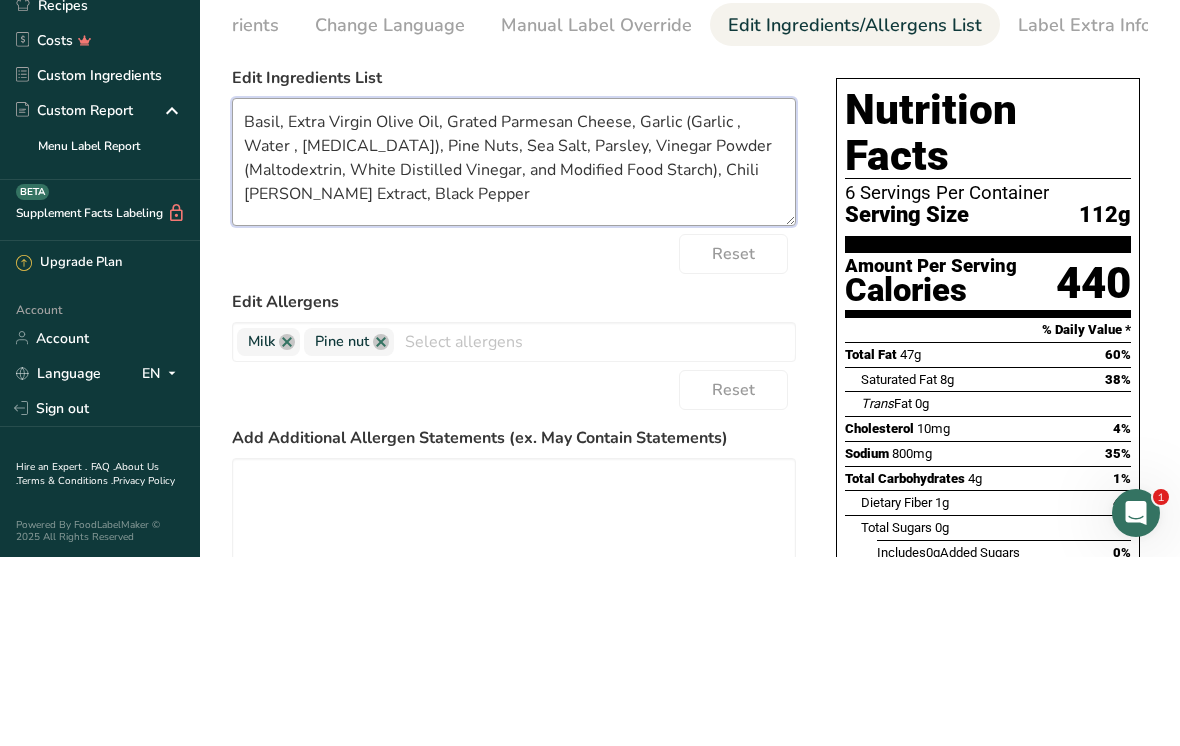 click on "Basil, Extra Virgin Olive Oil, Grated Parmesan Cheese, Garlic (Garlic , Water , [MEDICAL_DATA]), Pine Nuts, Sea Salt, Parsley, Vinegar Powder (Maltodextrin, White Distilled Vinegar, and Modified Food Starch), Chili [PERSON_NAME] Extract, Black Pepper" at bounding box center [514, 351] 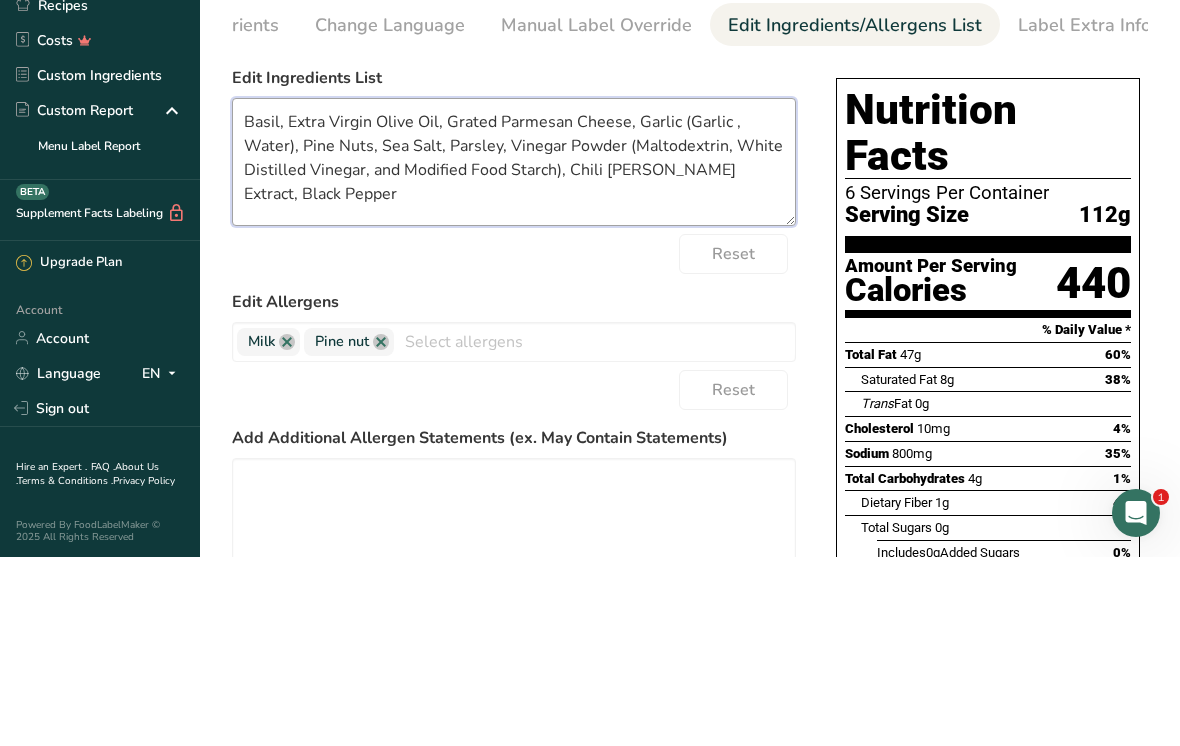type on "Basil, Extra Virgin Olive Oil, Grated Parmesan Cheese, Garlic (Garlic , Water), Pine Nuts, Sea Salt, Parsley, Vinegar Powder (Maltodextrin, White Distilled Vinegar, and Modified Food Starch), Chili [PERSON_NAME] Extract, Black Pepper" 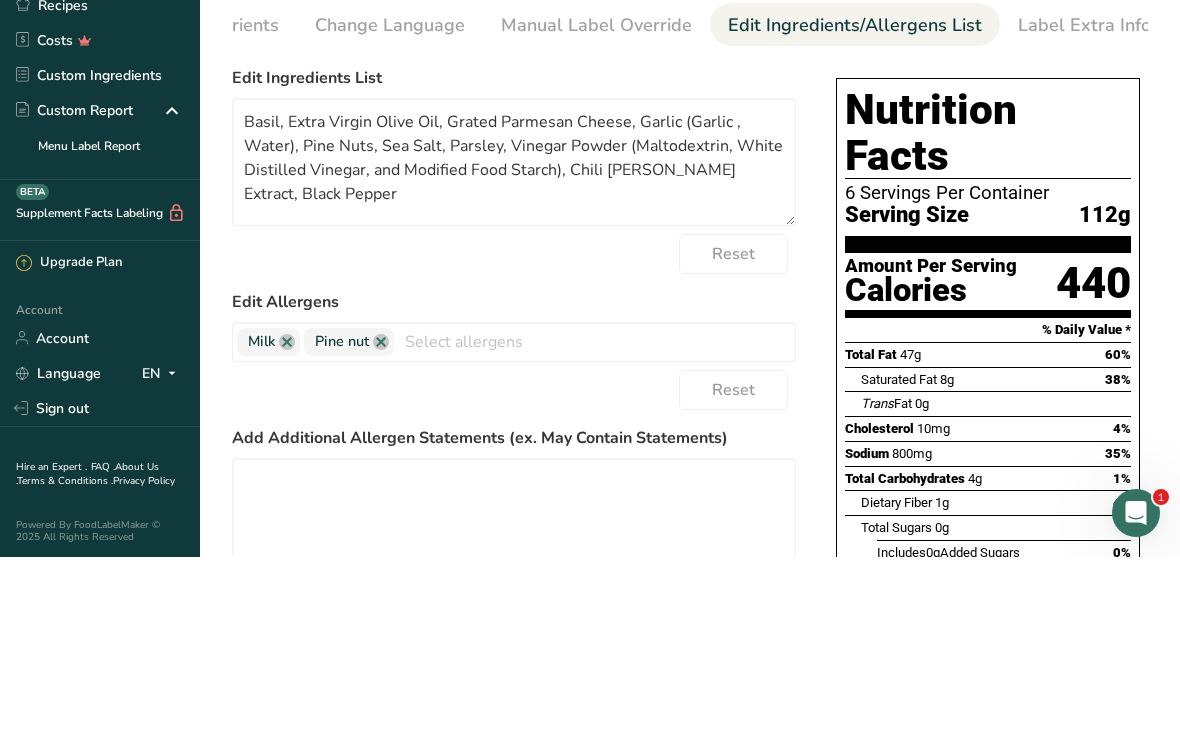 click on "Reset" at bounding box center [514, 443] 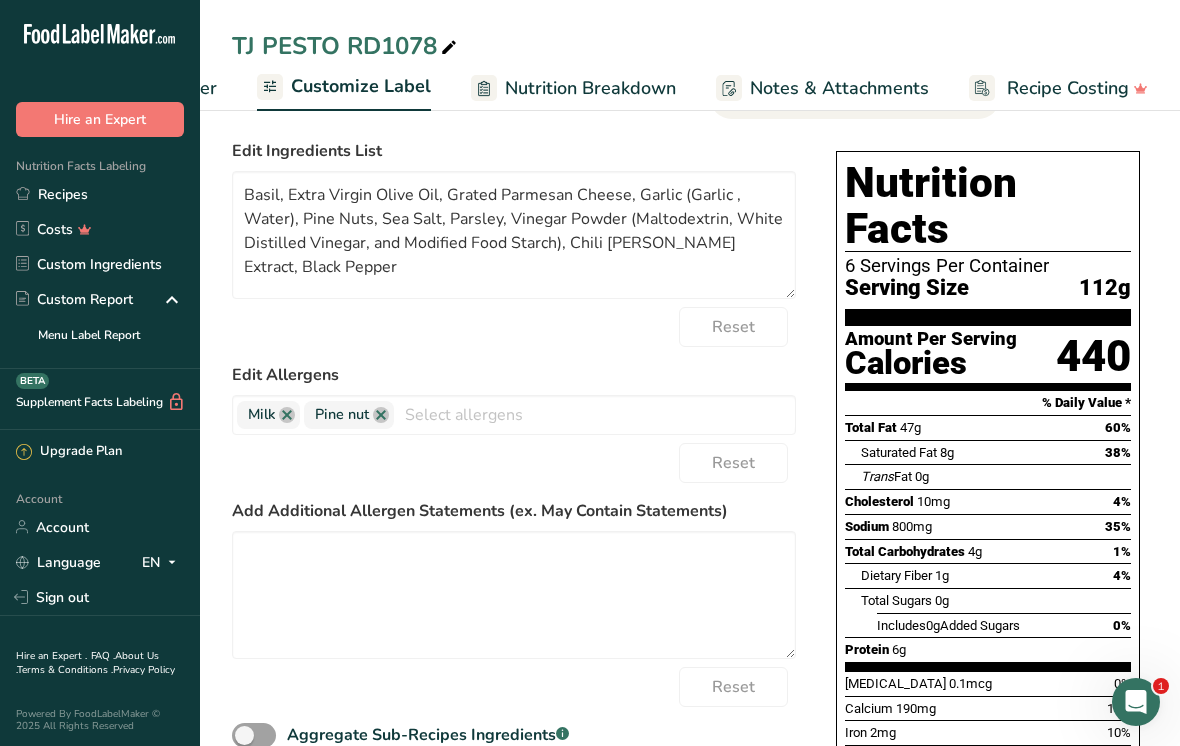 scroll, scrollTop: 0, scrollLeft: 0, axis: both 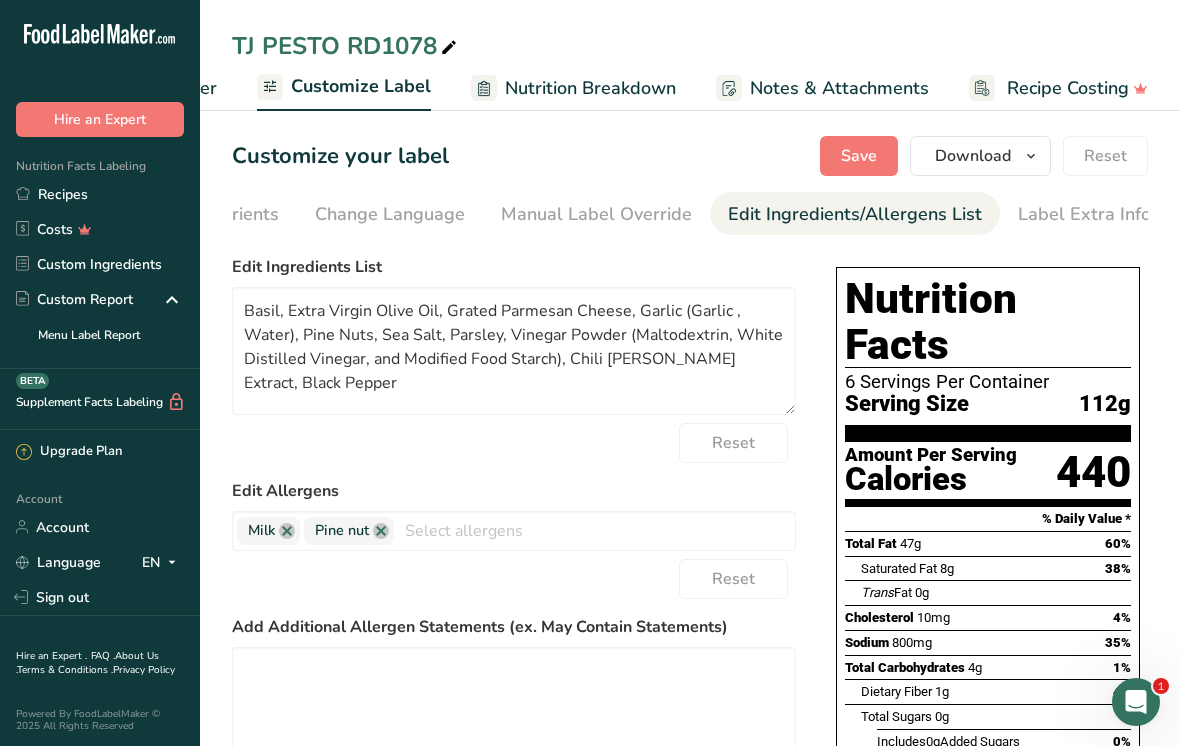click on "Save" at bounding box center [859, 156] 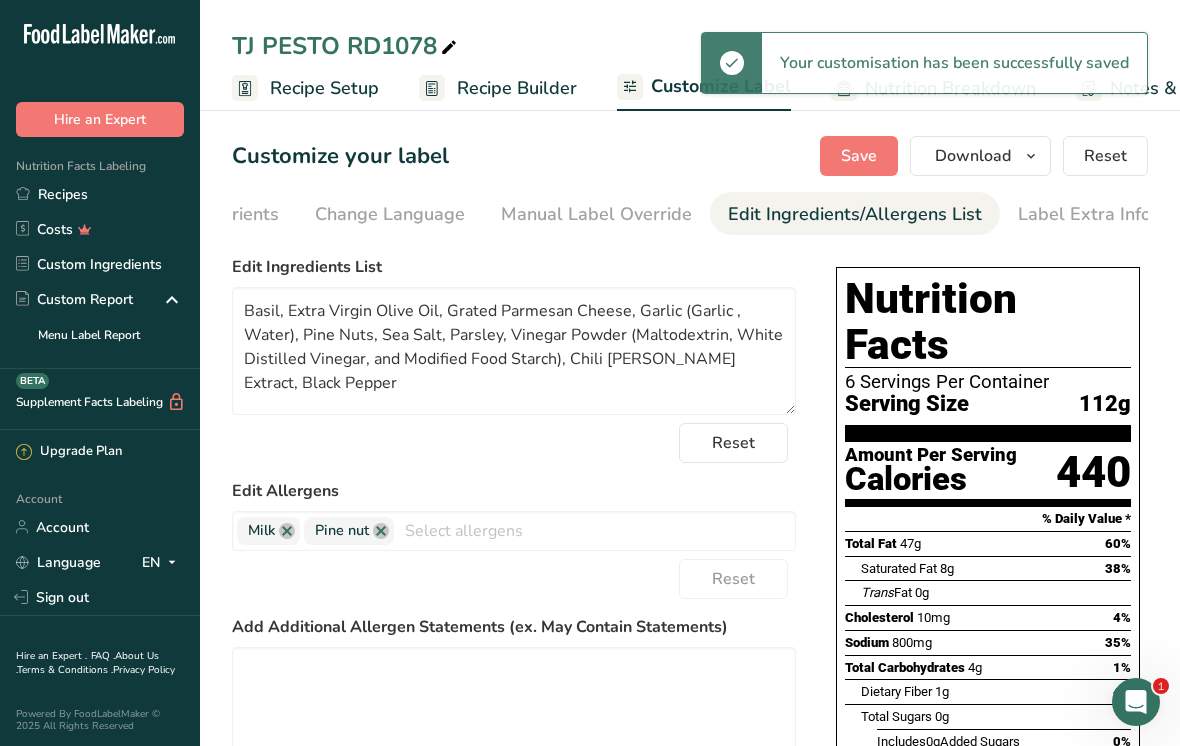 scroll, scrollTop: 0, scrollLeft: 0, axis: both 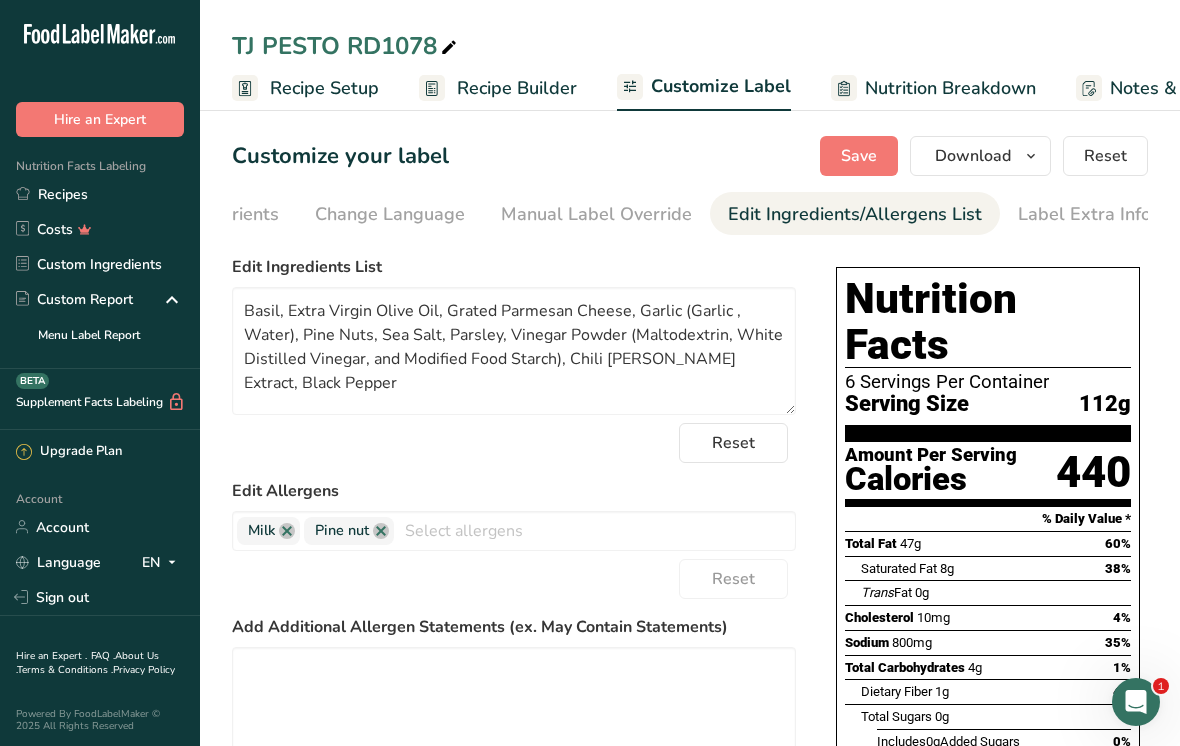 click on "Recipe Builder" at bounding box center [517, 88] 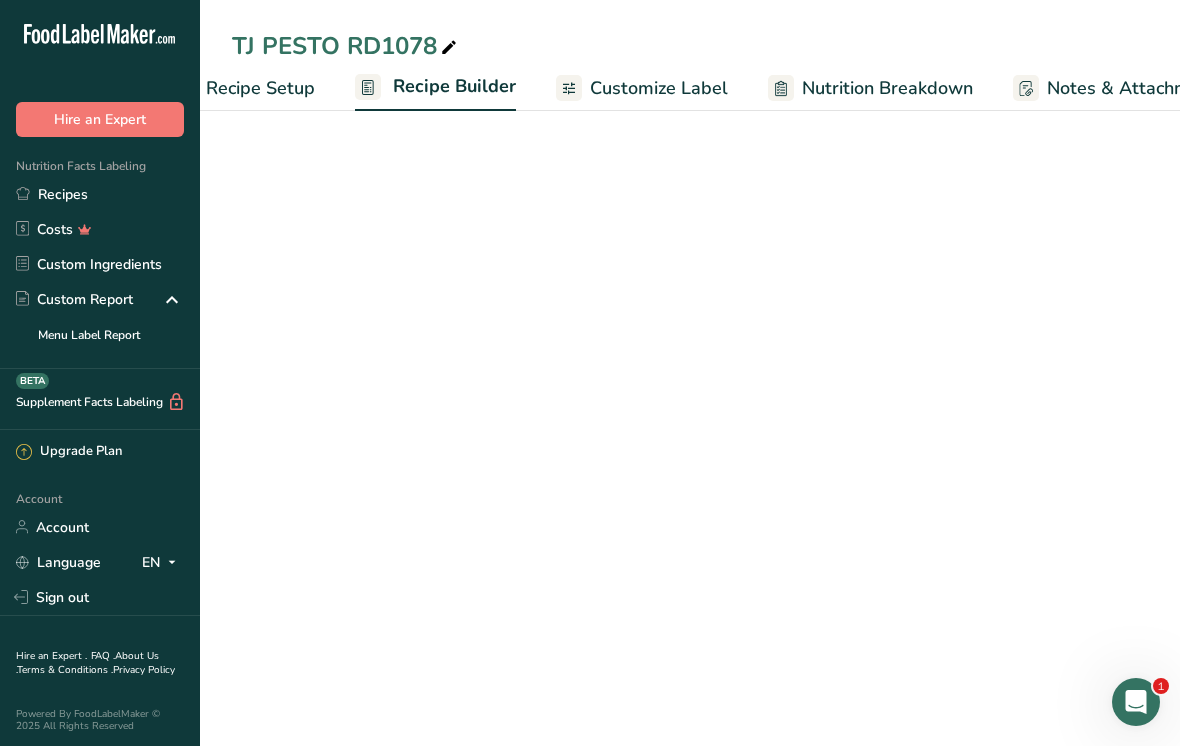scroll, scrollTop: 0, scrollLeft: 193, axis: horizontal 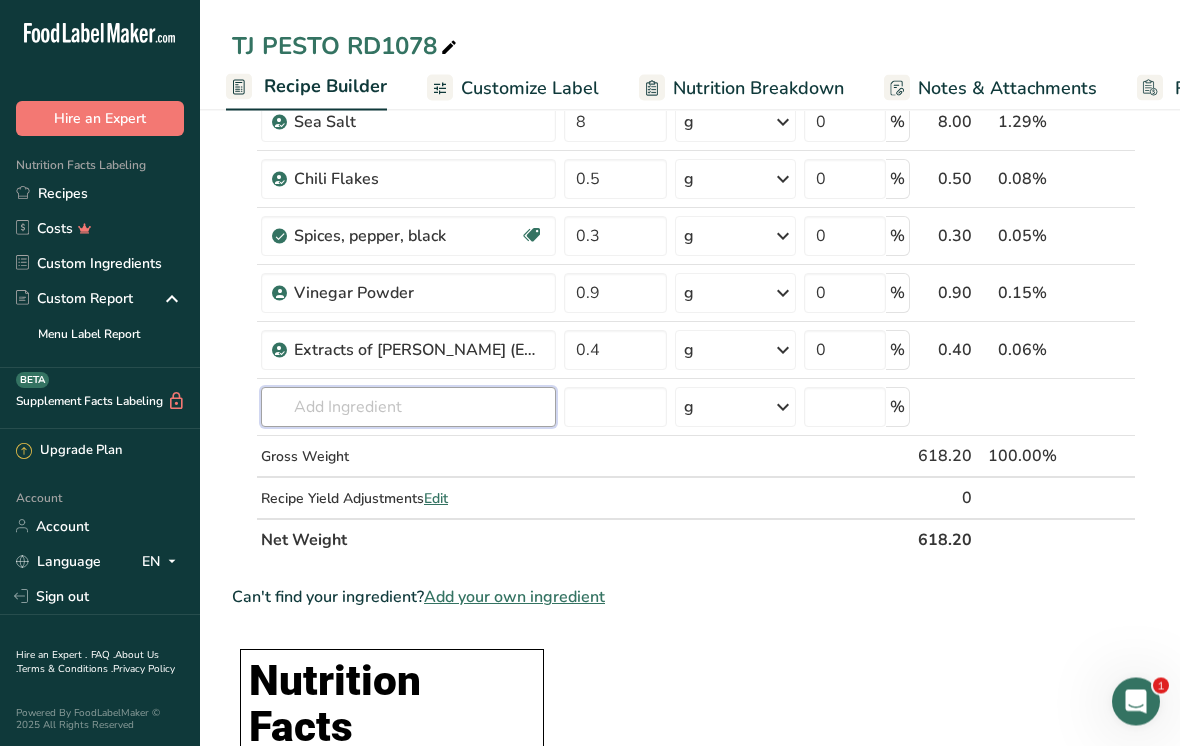 click at bounding box center (408, 408) 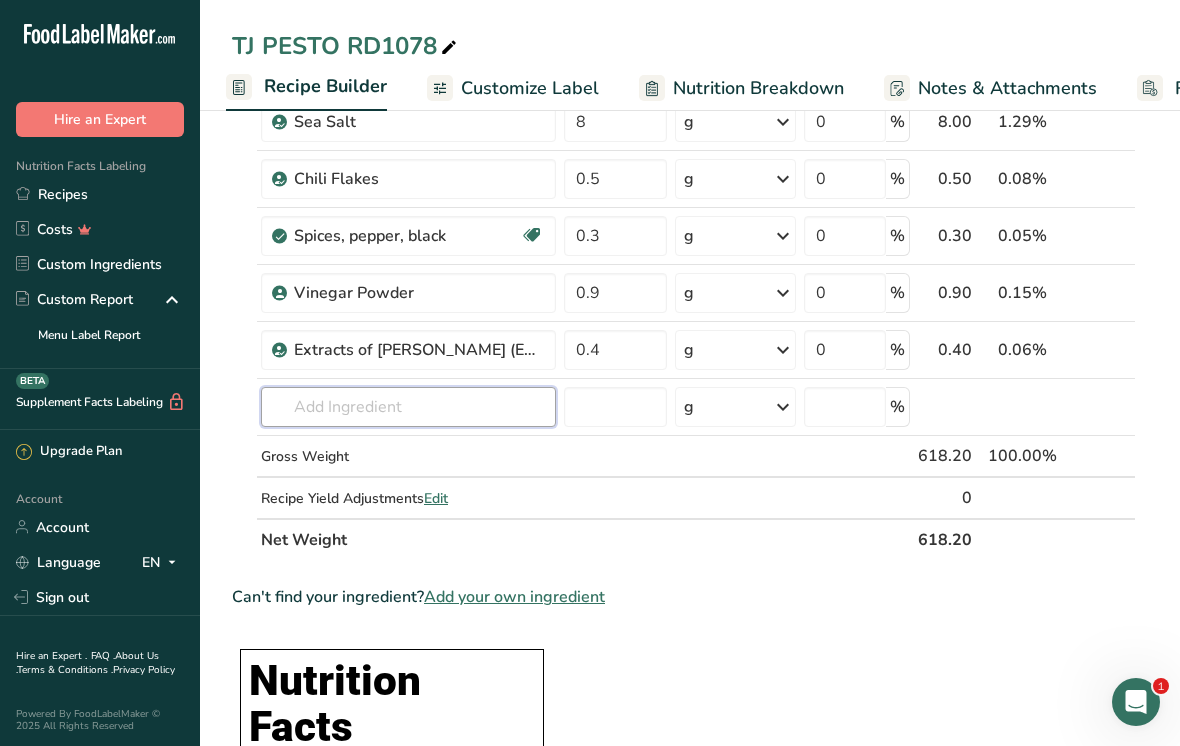 scroll, scrollTop: 506, scrollLeft: 0, axis: vertical 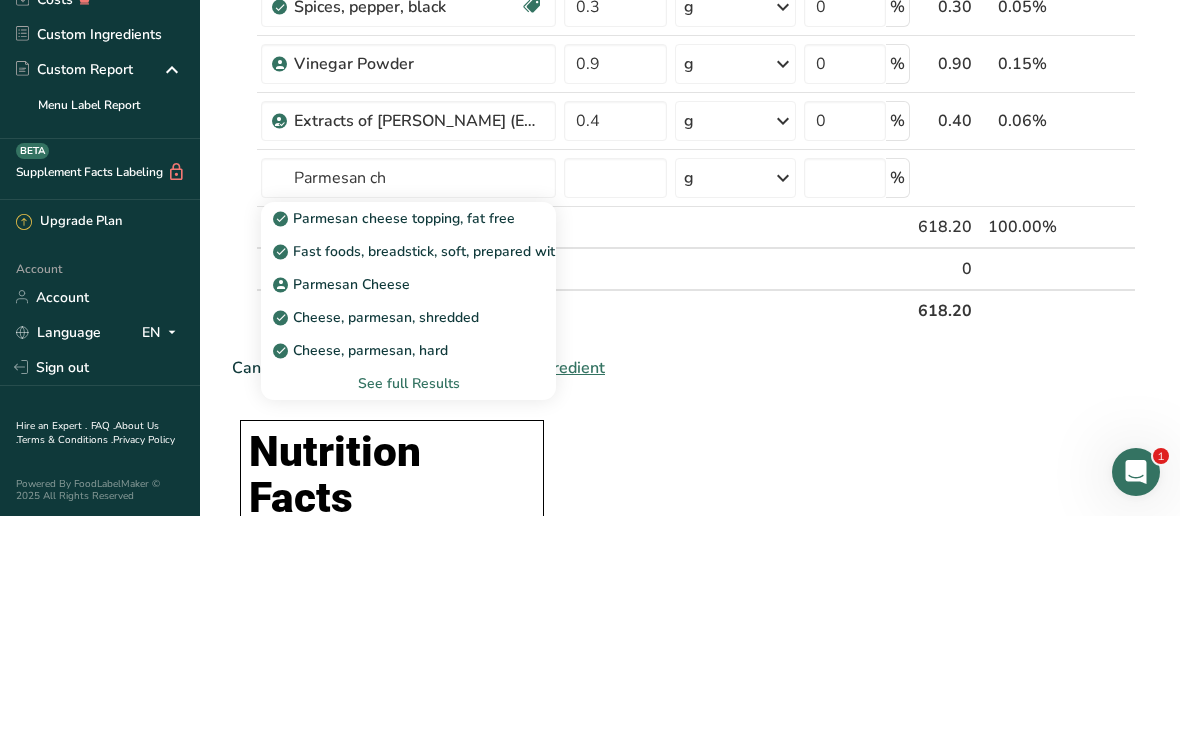 click on "Parmesan Cheese" at bounding box center [392, 514] 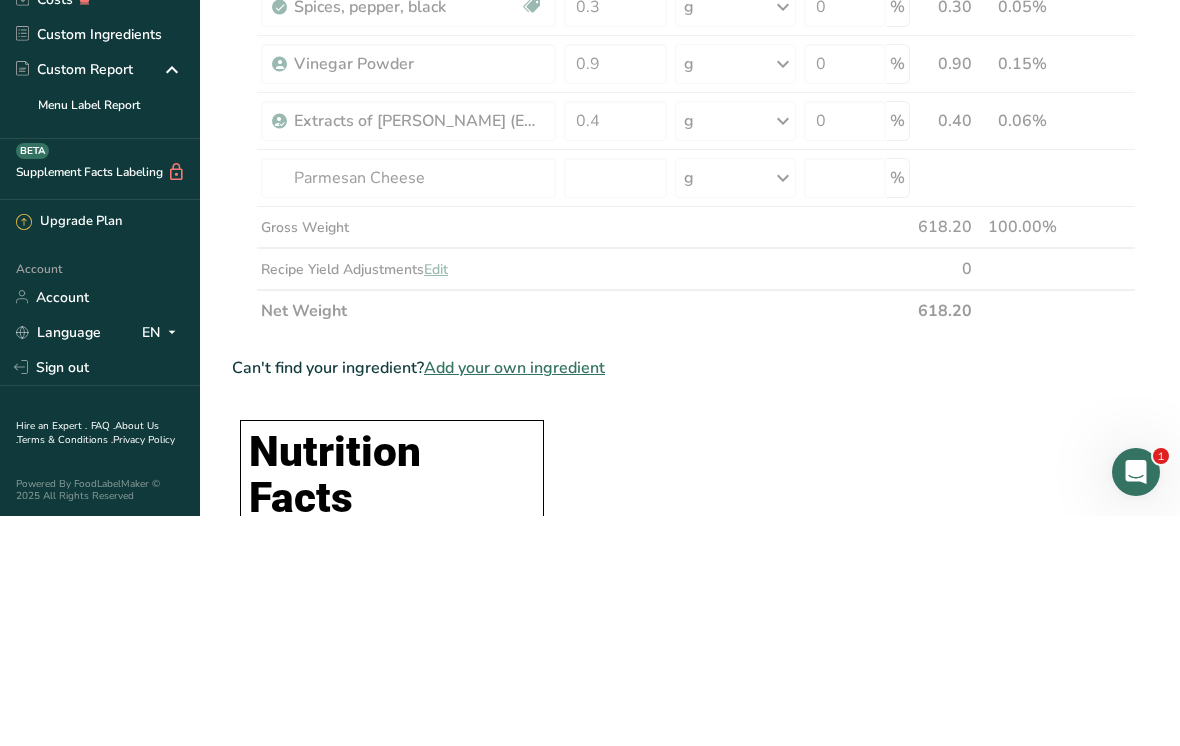 scroll, scrollTop: 737, scrollLeft: 0, axis: vertical 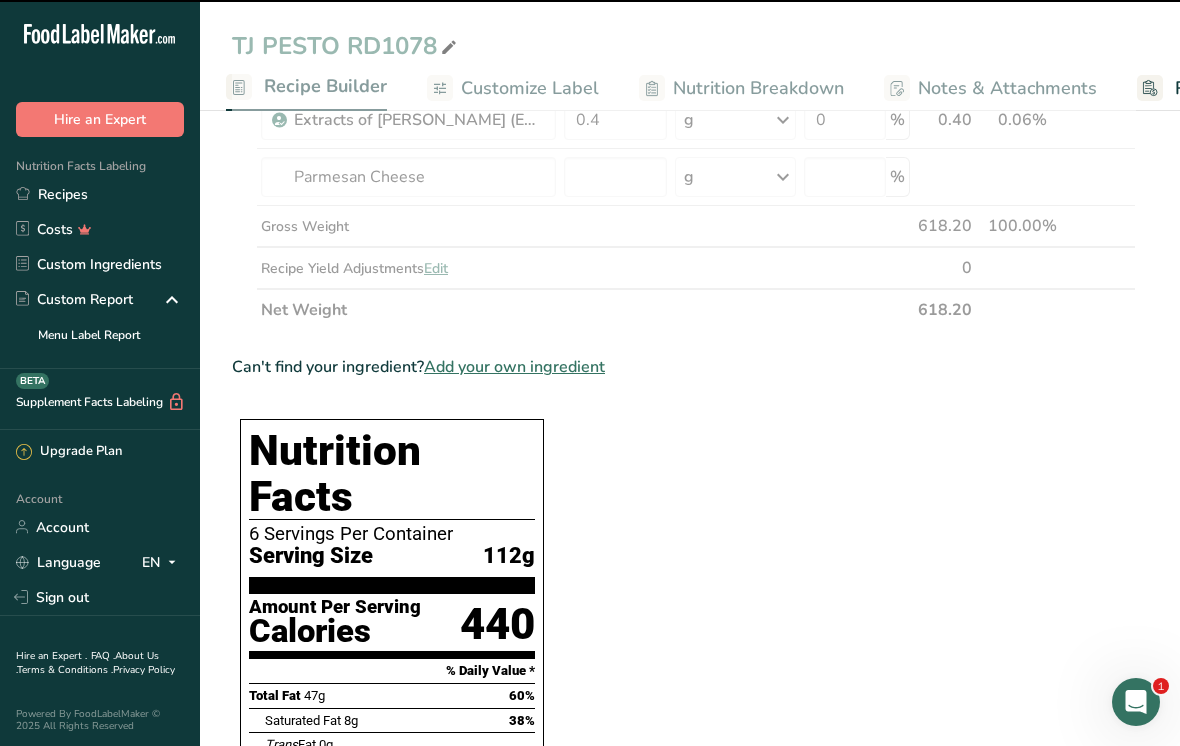 type on "0" 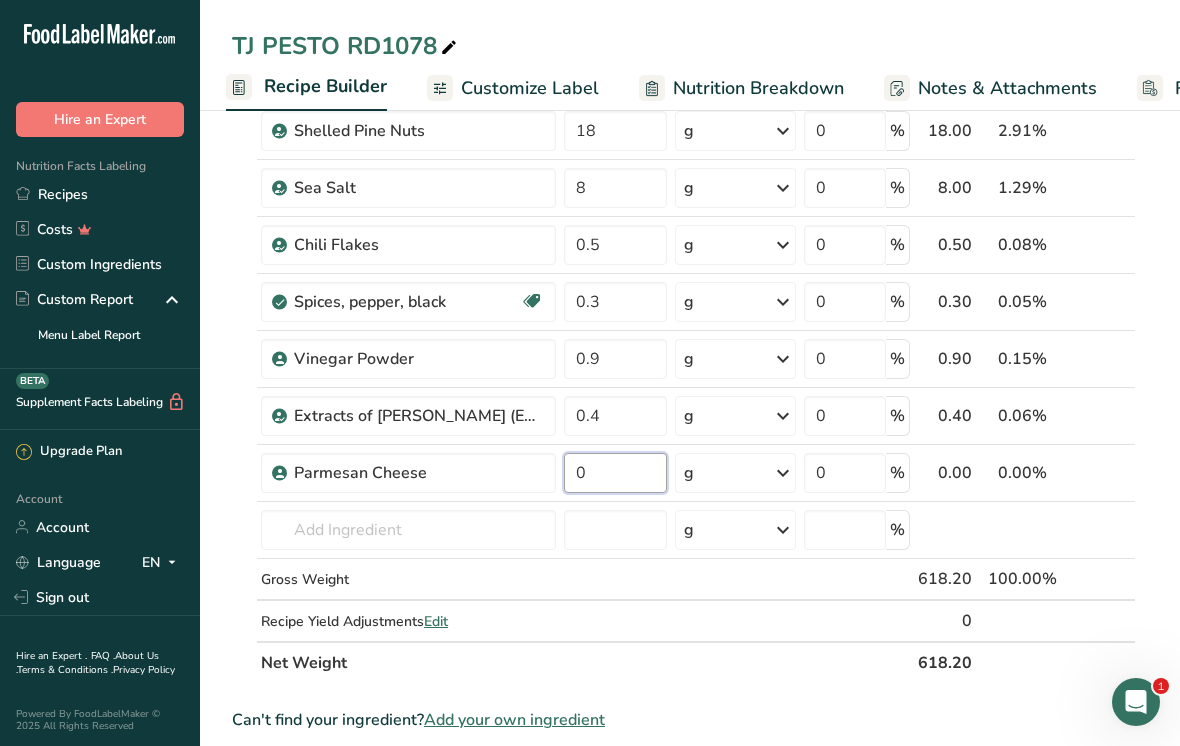 click on "0" at bounding box center (615, 473) 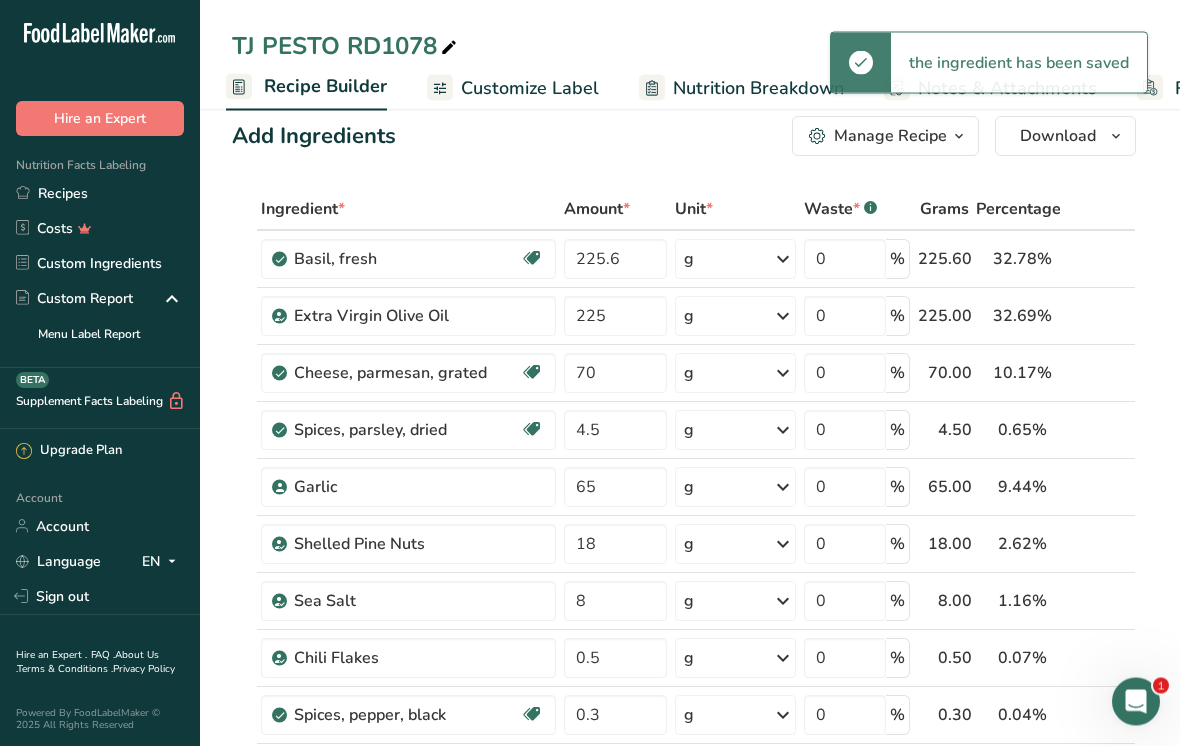 scroll, scrollTop: 0, scrollLeft: 0, axis: both 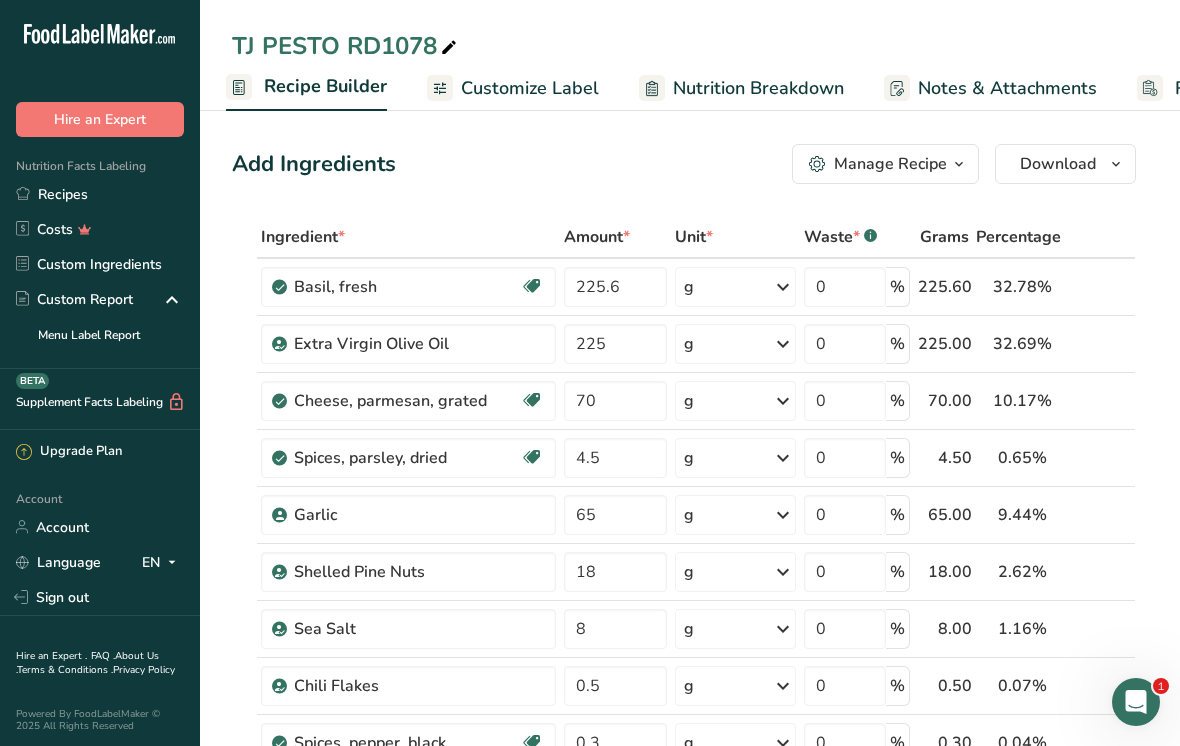 type on "70" 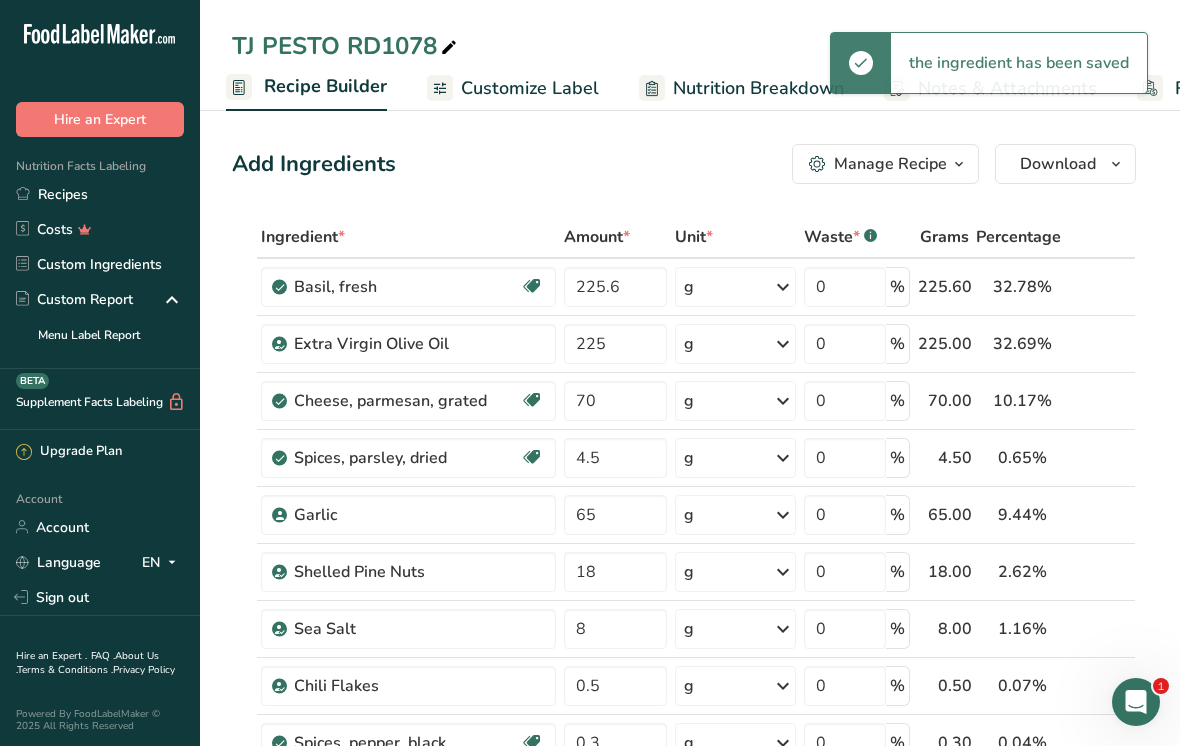 click at bounding box center (1118, 401) 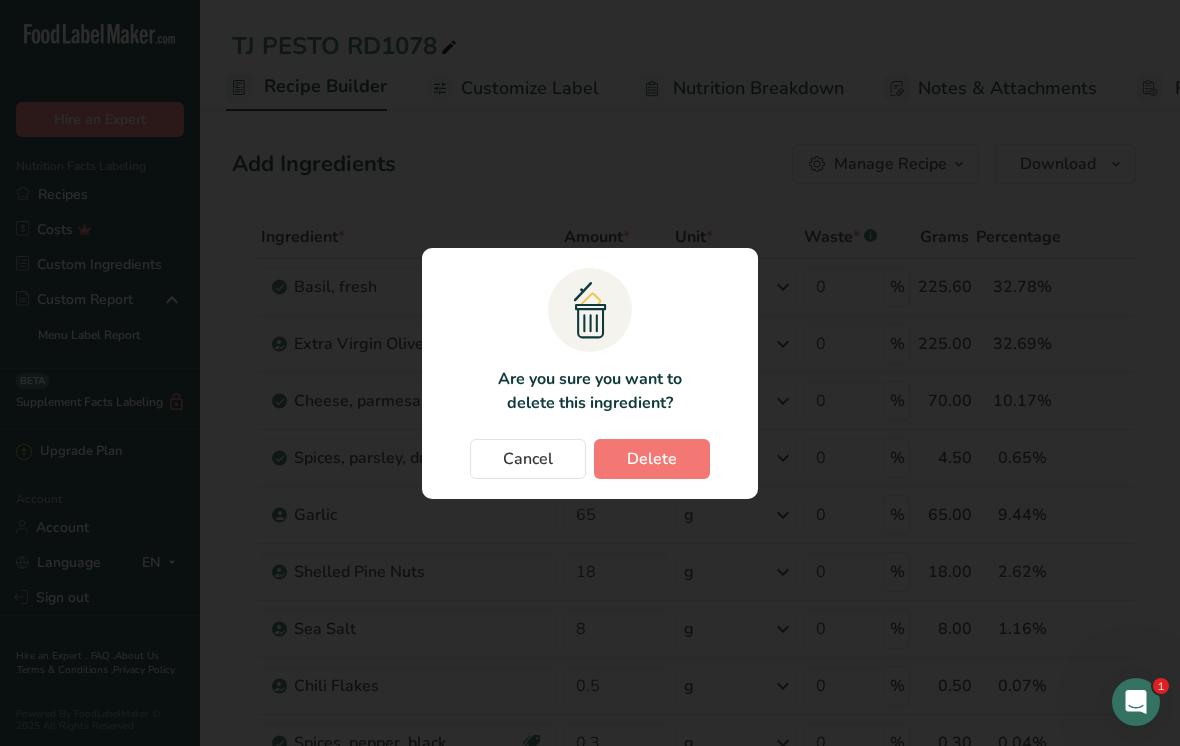 click on "Delete" at bounding box center (652, 459) 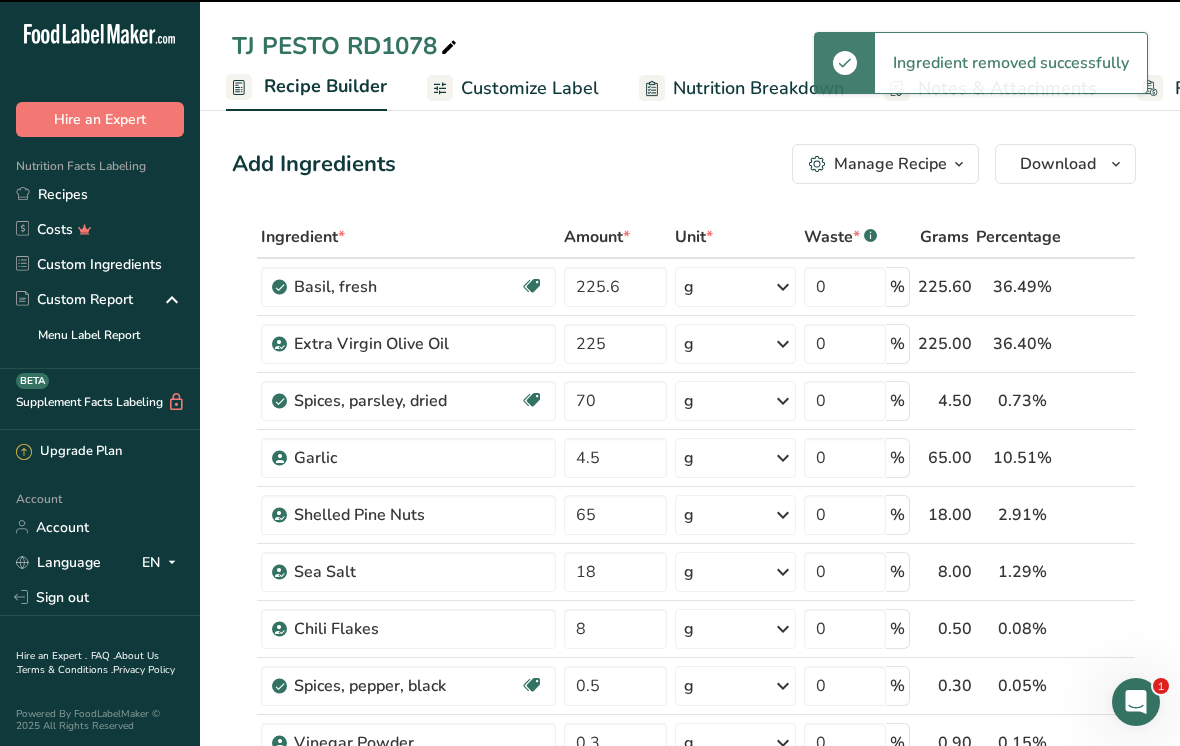 type on "4.5" 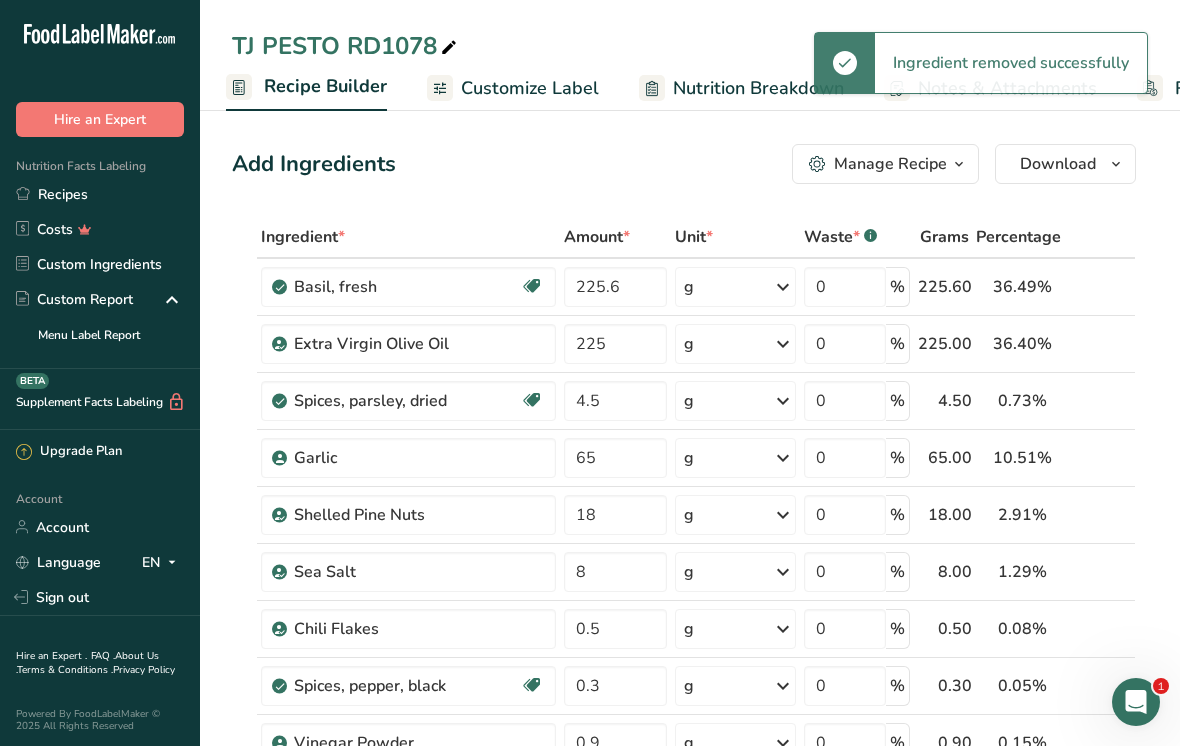click on "Customize Label" at bounding box center (513, 88) 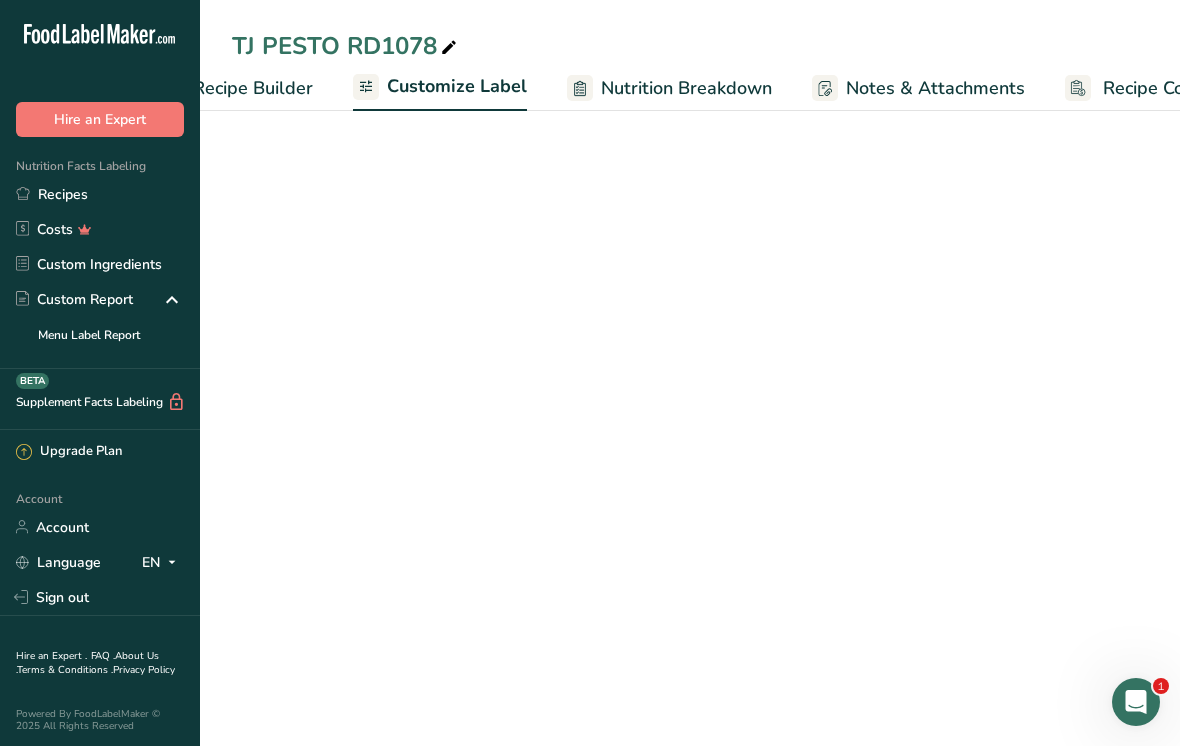 scroll, scrollTop: 0, scrollLeft: 360, axis: horizontal 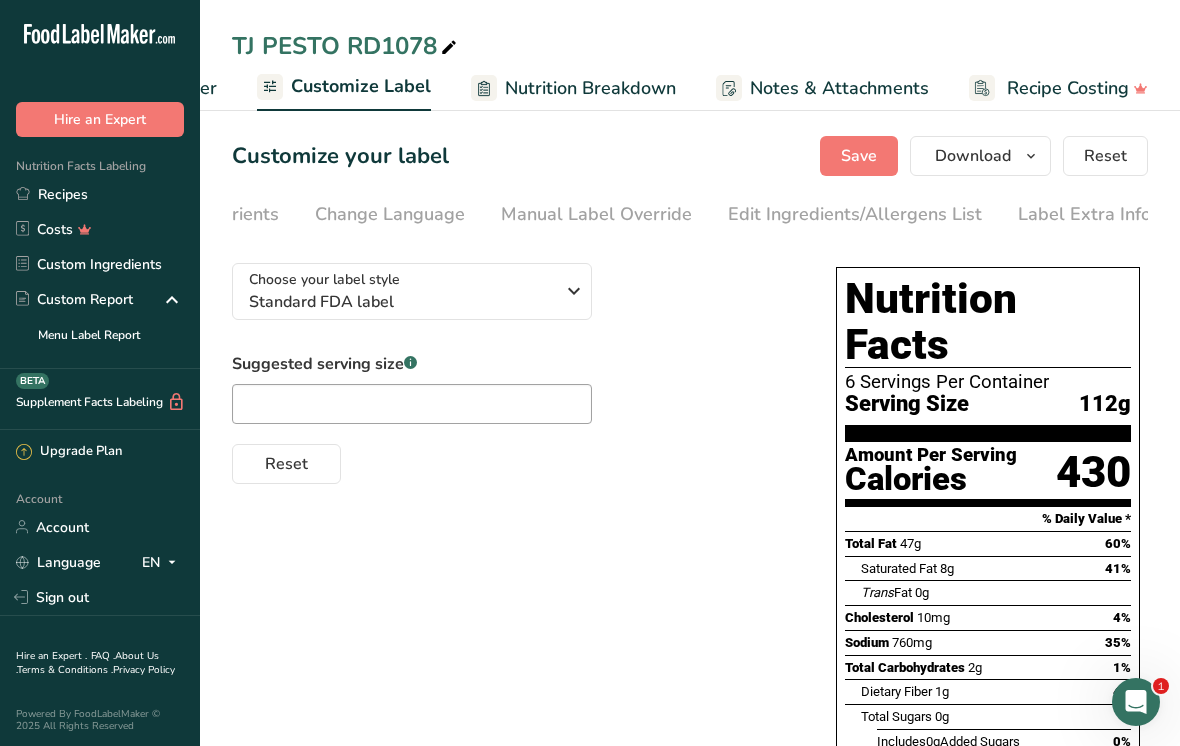 click on "Edit Ingredients/Allergens List" at bounding box center [855, 214] 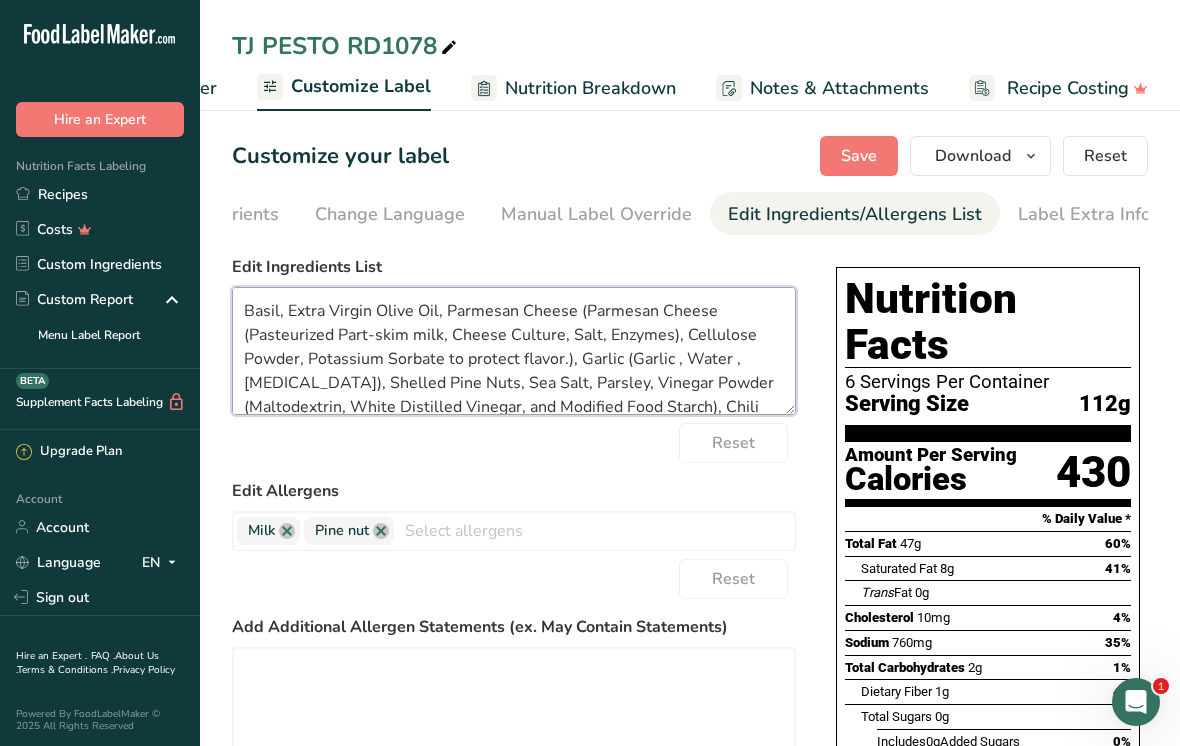 click on "Basil, Extra Virgin Olive Oil, Parmesan Cheese (Parmesan Cheese (Pasteurized Part-skim milk, Cheese Culture, Salt, Enzymes), Cellulose Powder, Potassium Sorbate to protect flavor.), Garlic (Garlic , Water , [MEDICAL_DATA]), Shelled Pine Nuts, Sea Salt, Parsley, Vinegar Powder (Maltodextrin, White Distilled Vinegar, and Modified Food Starch), Chili Flakes, Extracts of [PERSON_NAME] (E392), Black Pepper" at bounding box center (514, 351) 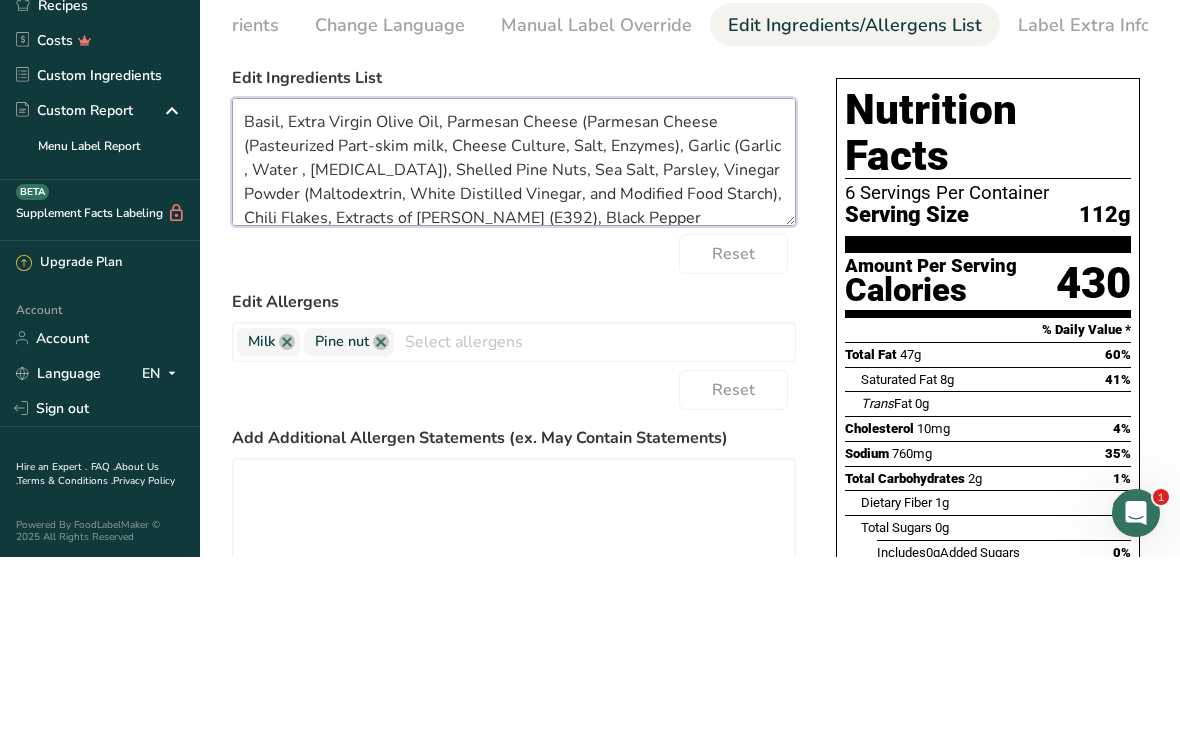 click on "Basil, Extra Virgin Olive Oil, Parmesan Cheese (Parmesan Cheese (Pasteurized Part-skim milk, Cheese Culture, Salt, Enzymes), Garlic (Garlic , Water , [MEDICAL_DATA]), Shelled Pine Nuts, Sea Salt, Parsley, Vinegar Powder (Maltodextrin, White Distilled Vinegar, and Modified Food Starch), Chili Flakes, Extracts of [PERSON_NAME] (E392), Black Pepper" at bounding box center [514, 351] 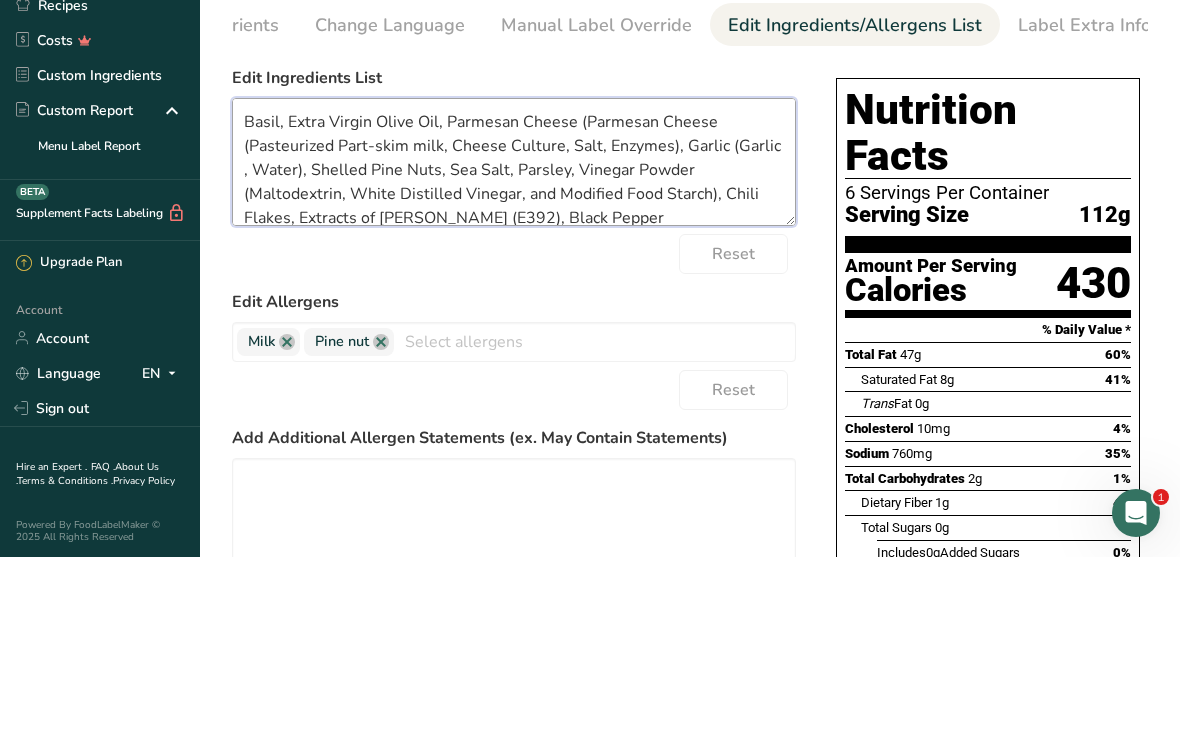 click on "Basil, Extra Virgin Olive Oil, Parmesan Cheese (Parmesan Cheese (Pasteurized Part-skim milk, Cheese Culture, Salt, Enzymes), Garlic (Garlic , Water), Shelled Pine Nuts, Sea Salt, Parsley, Vinegar Powder (Maltodextrin, White Distilled Vinegar, and Modified Food Starch), Chili Flakes, Extracts of [PERSON_NAME] (E392), Black Pepper" at bounding box center (514, 351) 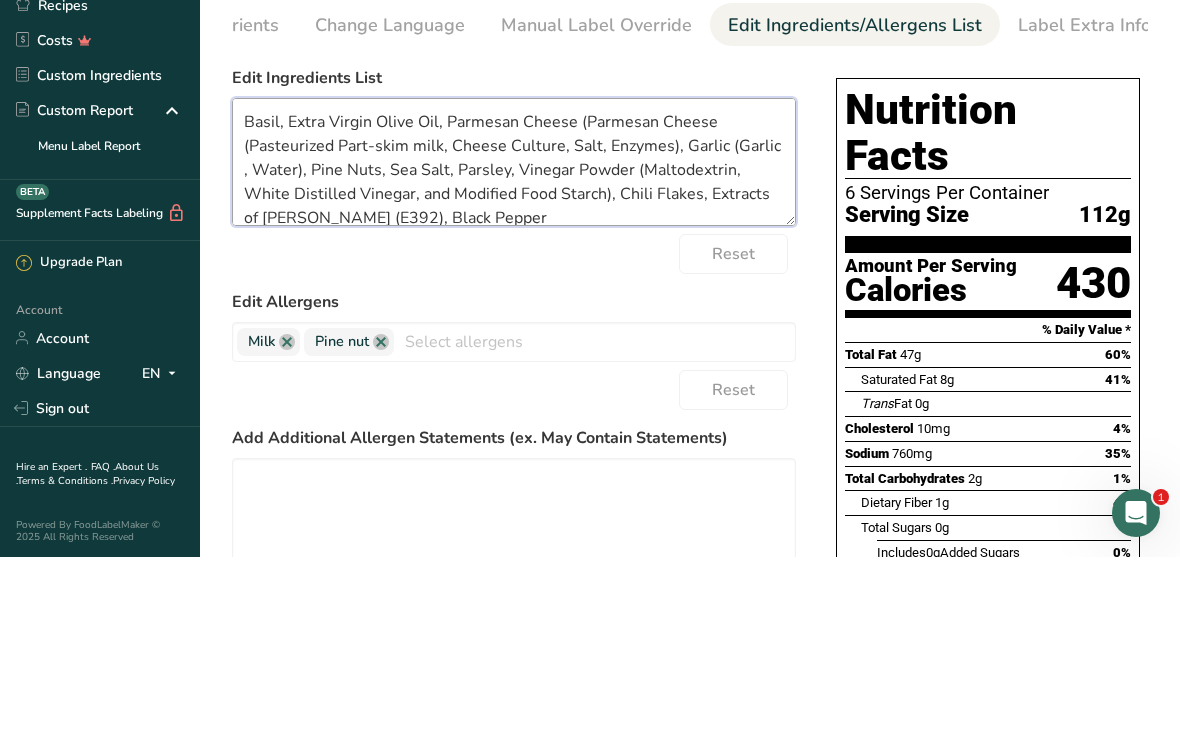 click on "Basil, Extra Virgin Olive Oil, Parmesan Cheese (Parmesan Cheese (Pasteurized Part-skim milk, Cheese Culture, Salt, Enzymes), Garlic (Garlic , Water), Pine Nuts, Sea Salt, Parsley, Vinegar Powder (Maltodextrin, White Distilled Vinegar, and Modified Food Starch), Chili Flakes, Extracts of [PERSON_NAME] (E392), Black Pepper" at bounding box center [514, 351] 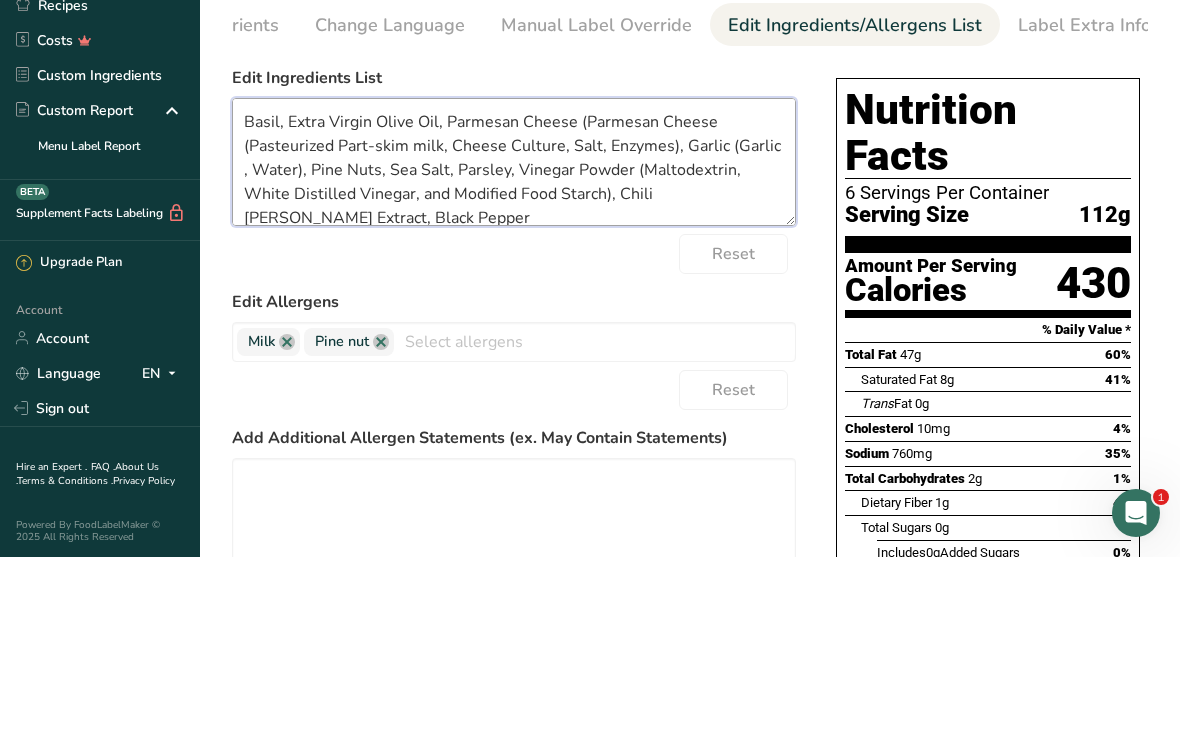 scroll, scrollTop: 4, scrollLeft: 0, axis: vertical 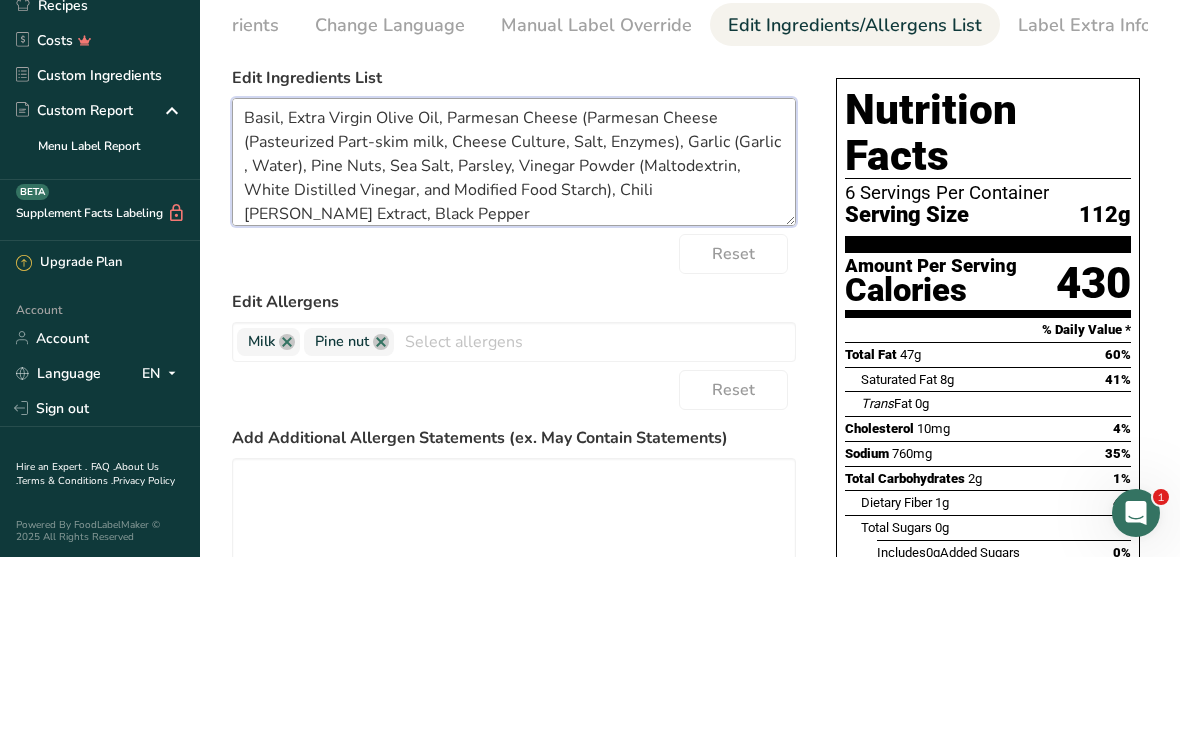 click on "Basil, Extra Virgin Olive Oil, Parmesan Cheese (Parmesan Cheese (Pasteurized Part-skim milk, Cheese Culture, Salt, Enzymes), Garlic (Garlic , Water), Pine Nuts, Sea Salt, Parsley, Vinegar Powder (Maltodextrin, White Distilled Vinegar, and Modified Food Starch), Chili [PERSON_NAME] Extract, Black Pepper" at bounding box center [514, 351] 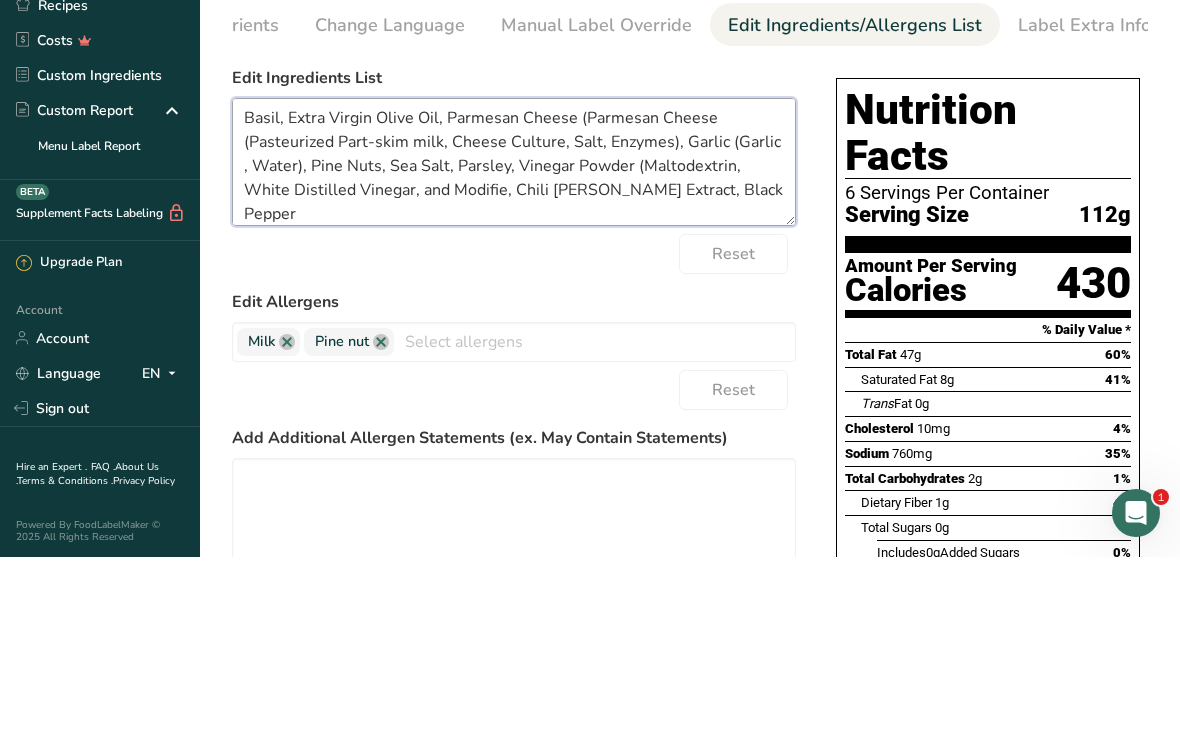 scroll, scrollTop: 0, scrollLeft: 0, axis: both 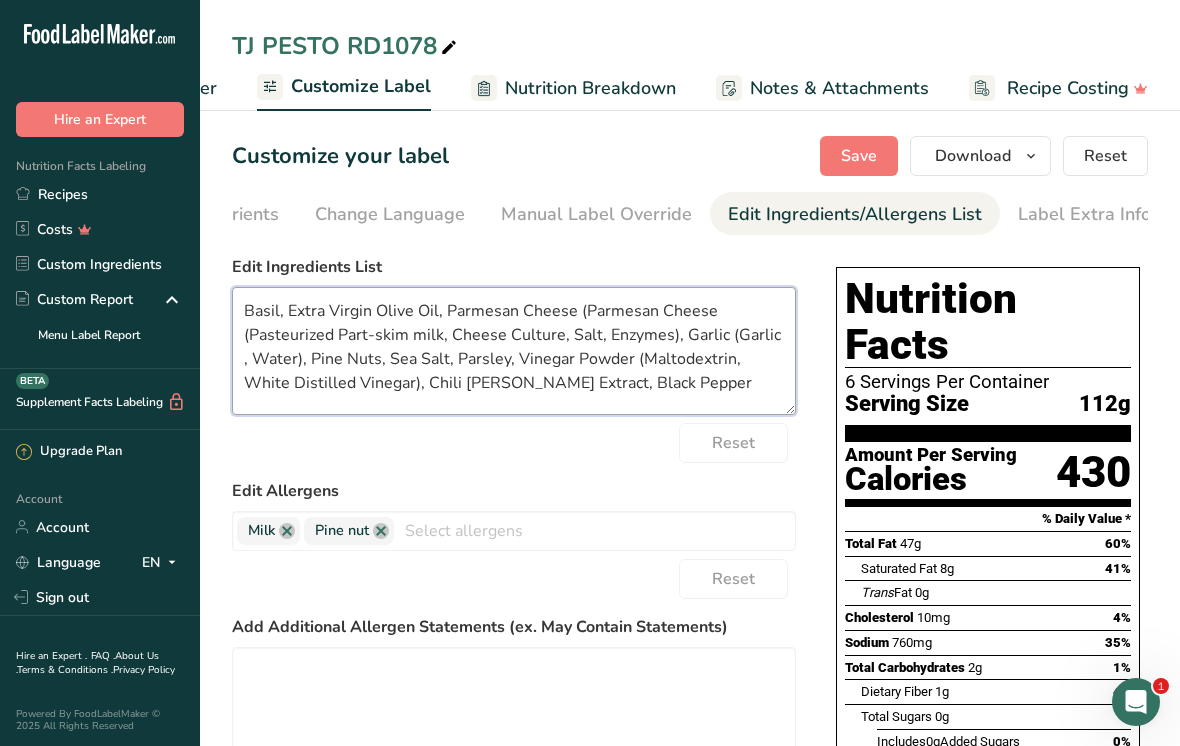 type on "Basil, Extra Virgin Olive Oil, Parmesan Cheese (Parmesan Cheese (Pasteurized Part-skim milk, Cheese Culture, Salt, Enzymes), Garlic (Garlic , Water), Pine Nuts, Sea Salt, Parsley, Vinegar Powder (Maltodextrin, White Distilled Vinegar), Chili [PERSON_NAME] Extract, Black Pepper" 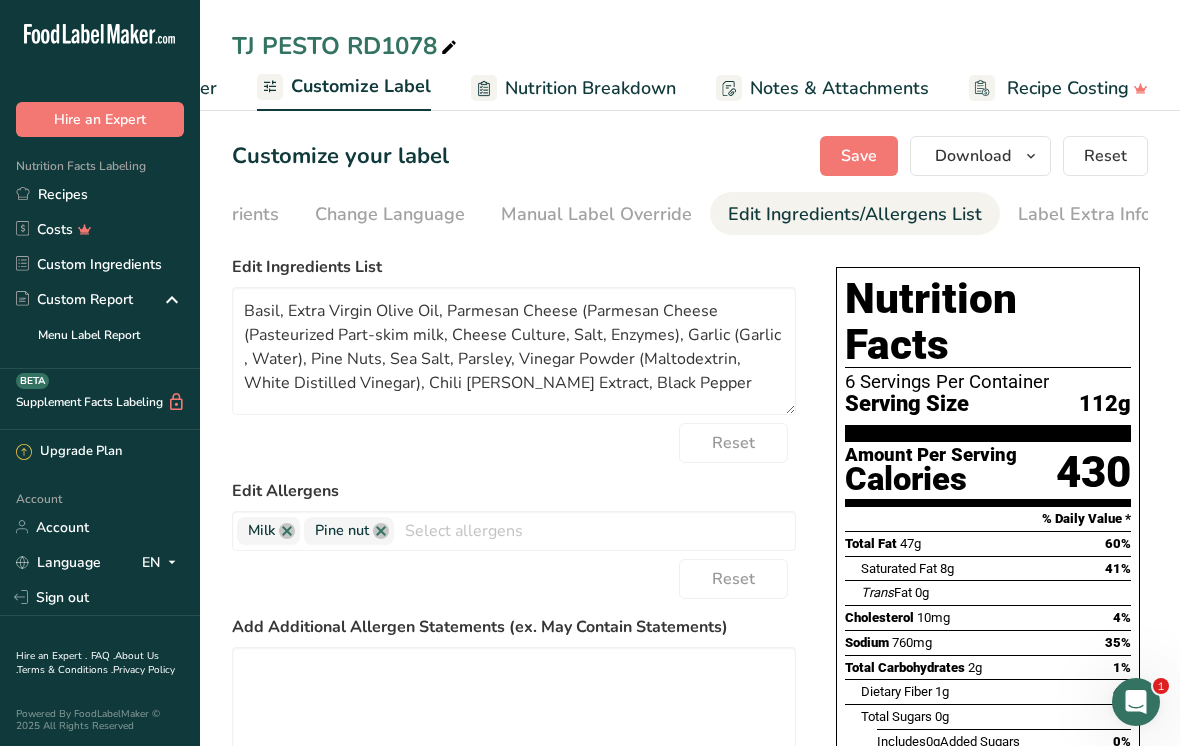 click on "Save" at bounding box center [859, 156] 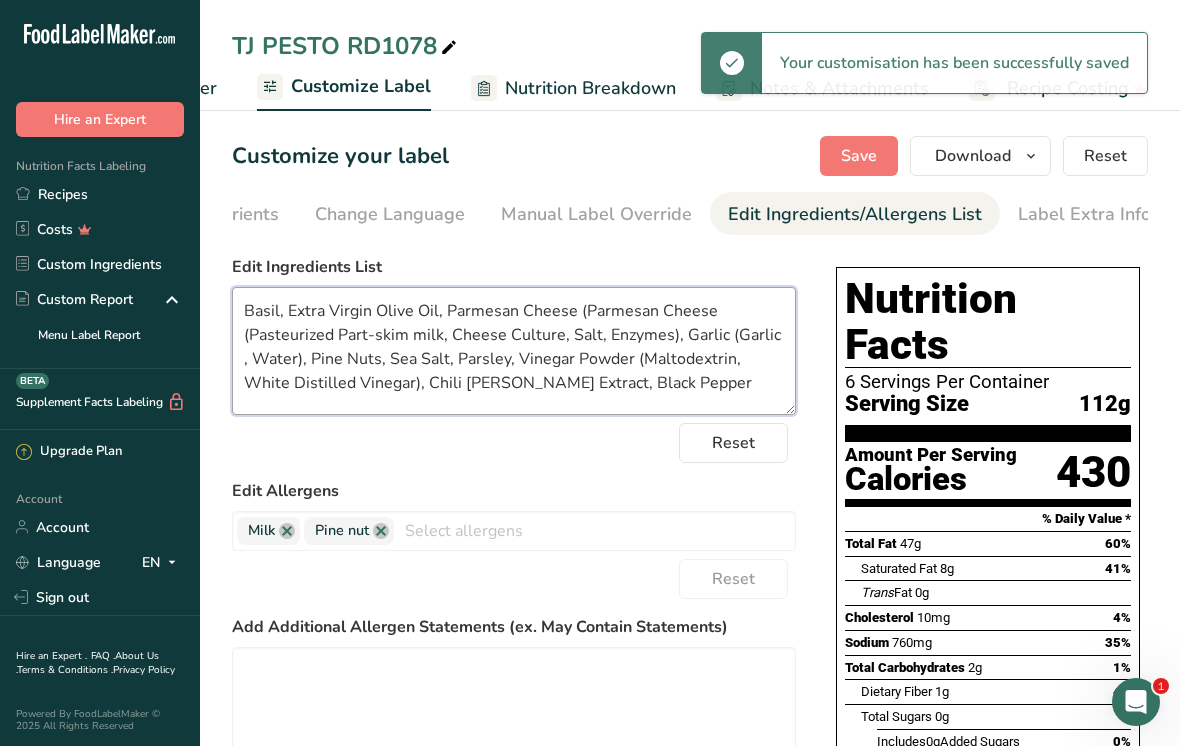 click on "Basil, Extra Virgin Olive Oil, Parmesan Cheese (Parmesan Cheese (Pasteurized Part-skim milk, Cheese Culture, Salt, Enzymes), Garlic (Garlic , Water), Pine Nuts, Sea Salt, Parsley, Vinegar Powder (Maltodextrin, White Distilled Vinegar), Chili [PERSON_NAME] Extract, Black Pepper" at bounding box center (514, 351) 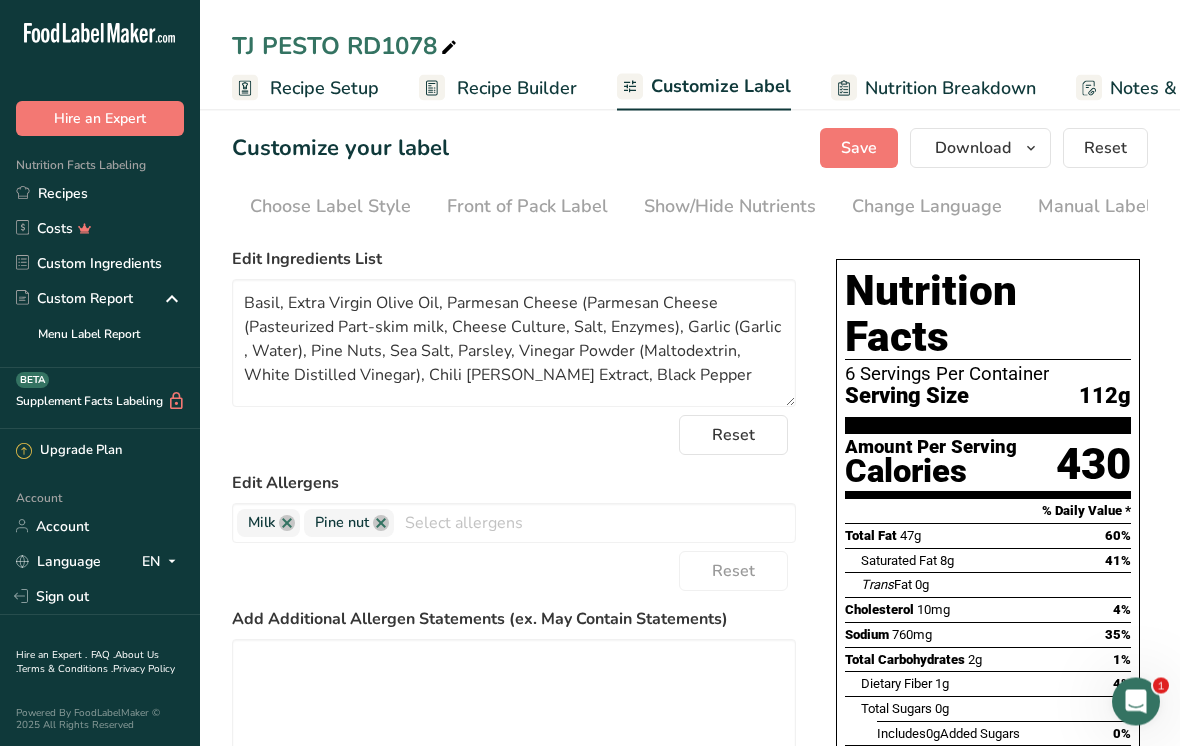 scroll, scrollTop: 0, scrollLeft: 0, axis: both 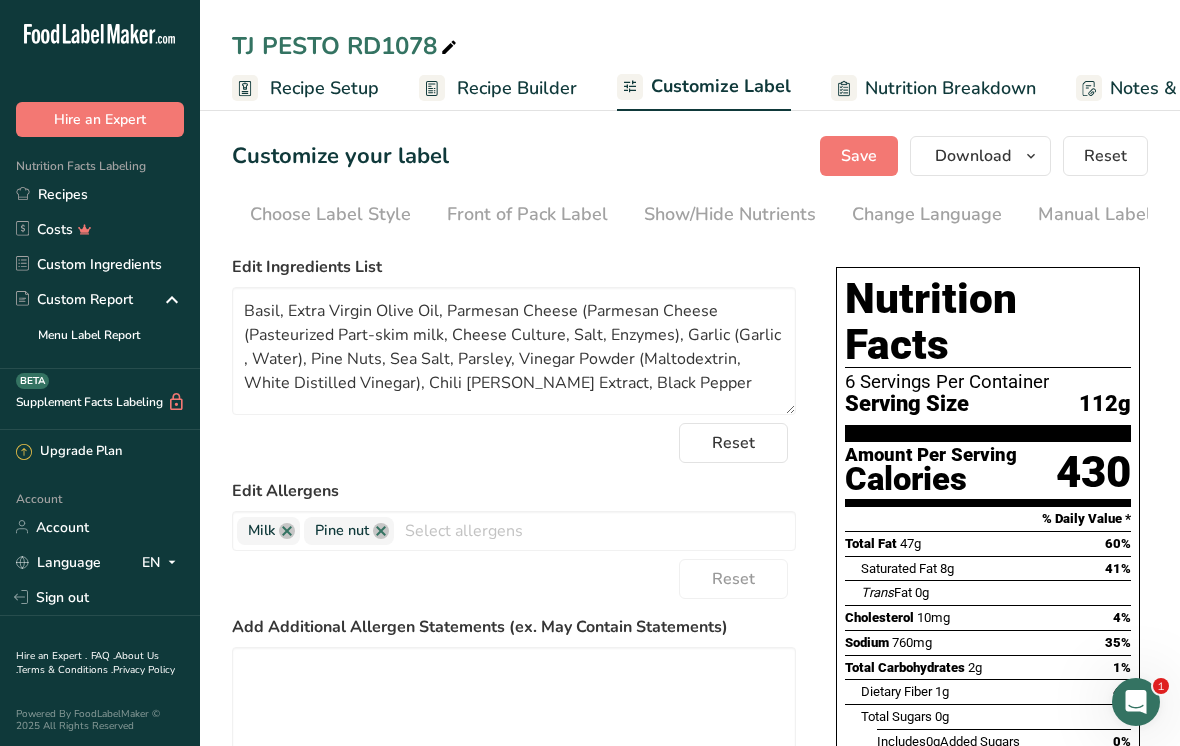 click on "Recipes" at bounding box center (100, 194) 